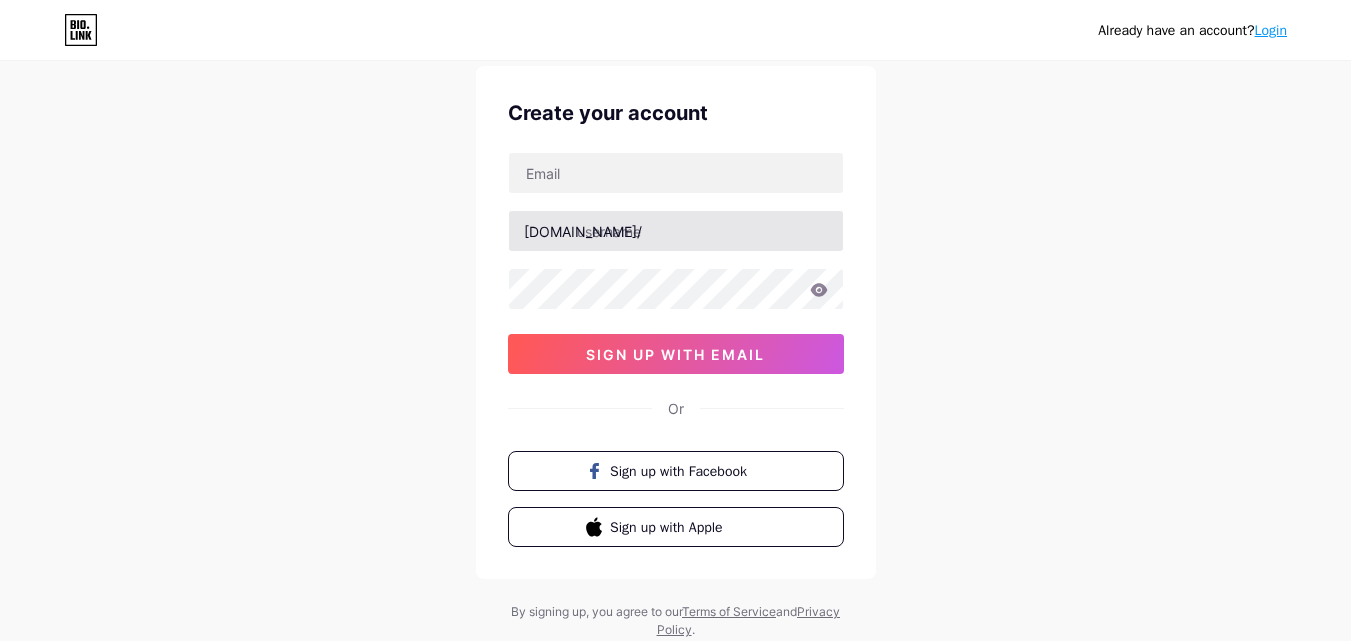 scroll, scrollTop: 0, scrollLeft: 0, axis: both 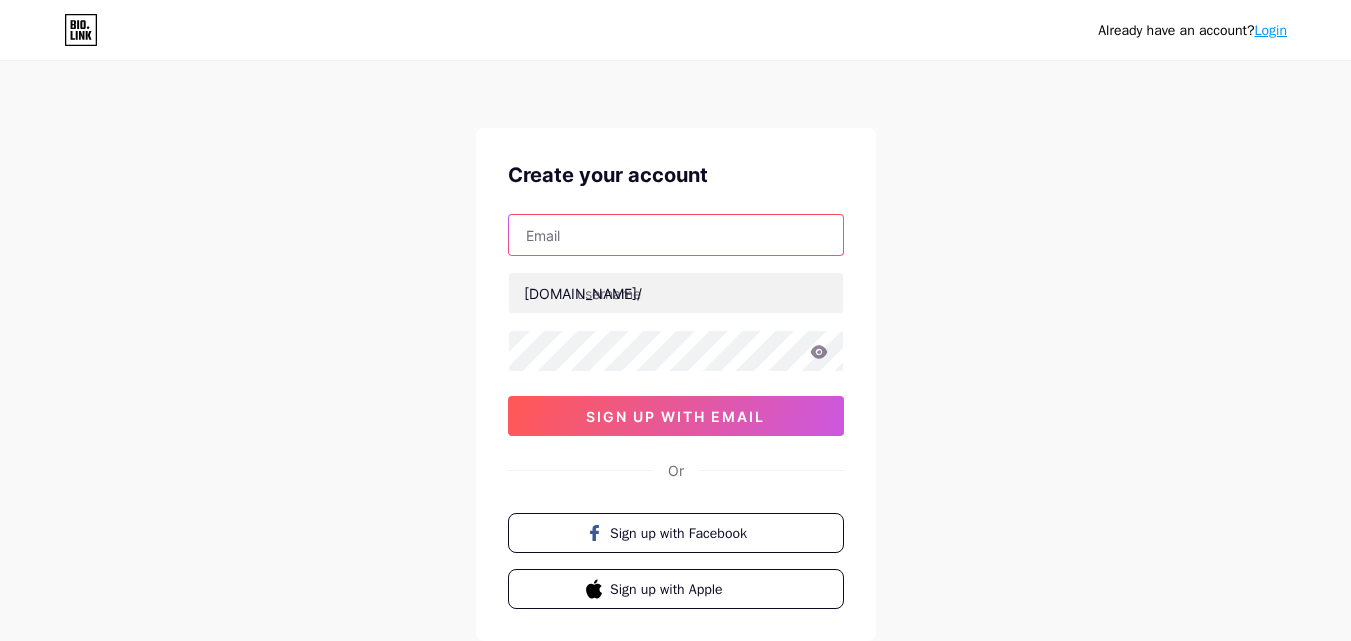 click at bounding box center [676, 235] 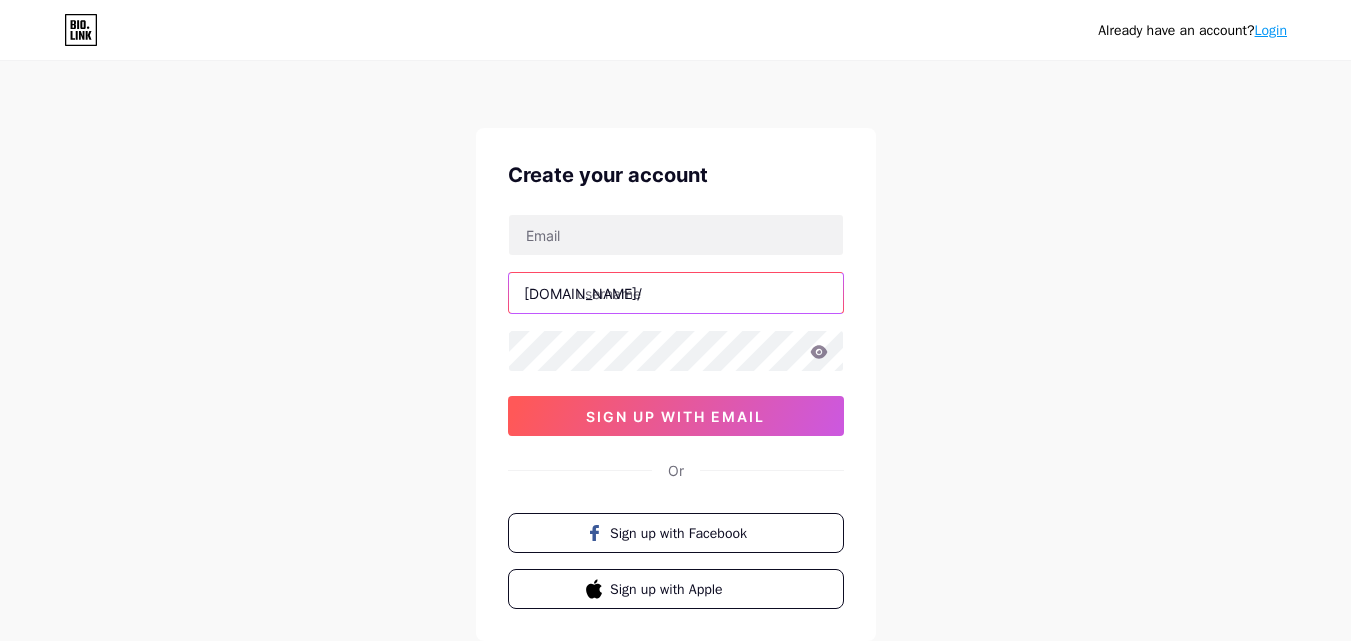 click at bounding box center [676, 293] 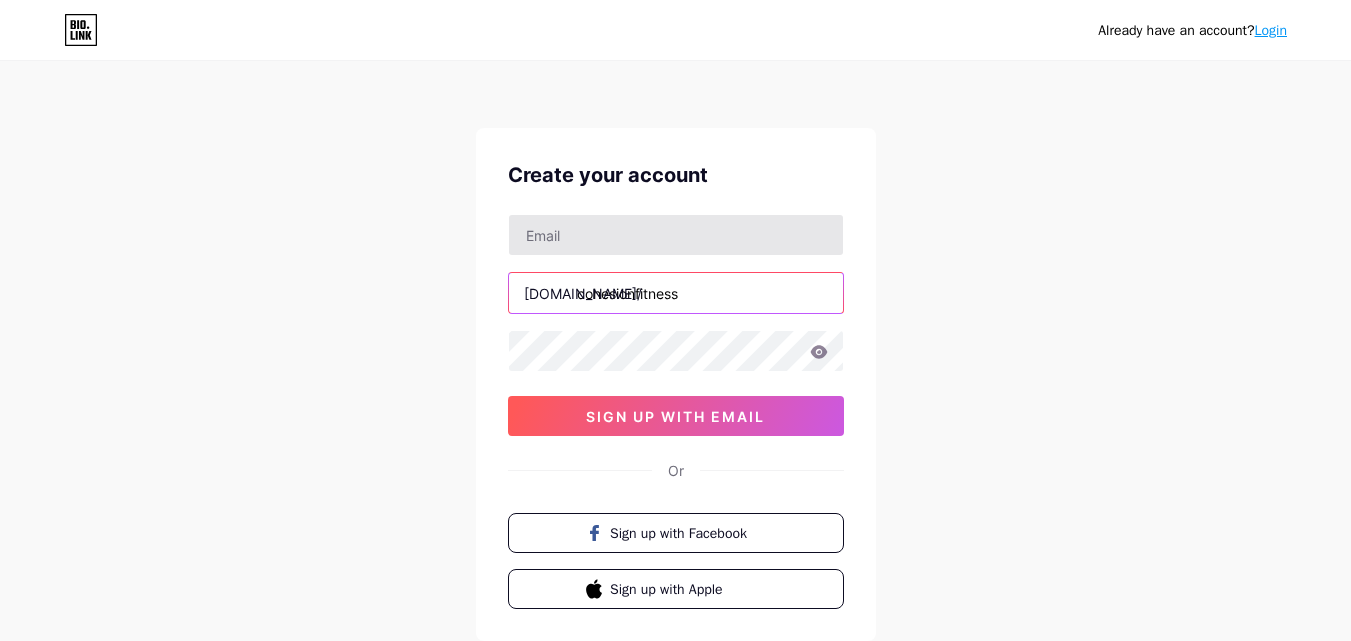 type on "cohesionfitness" 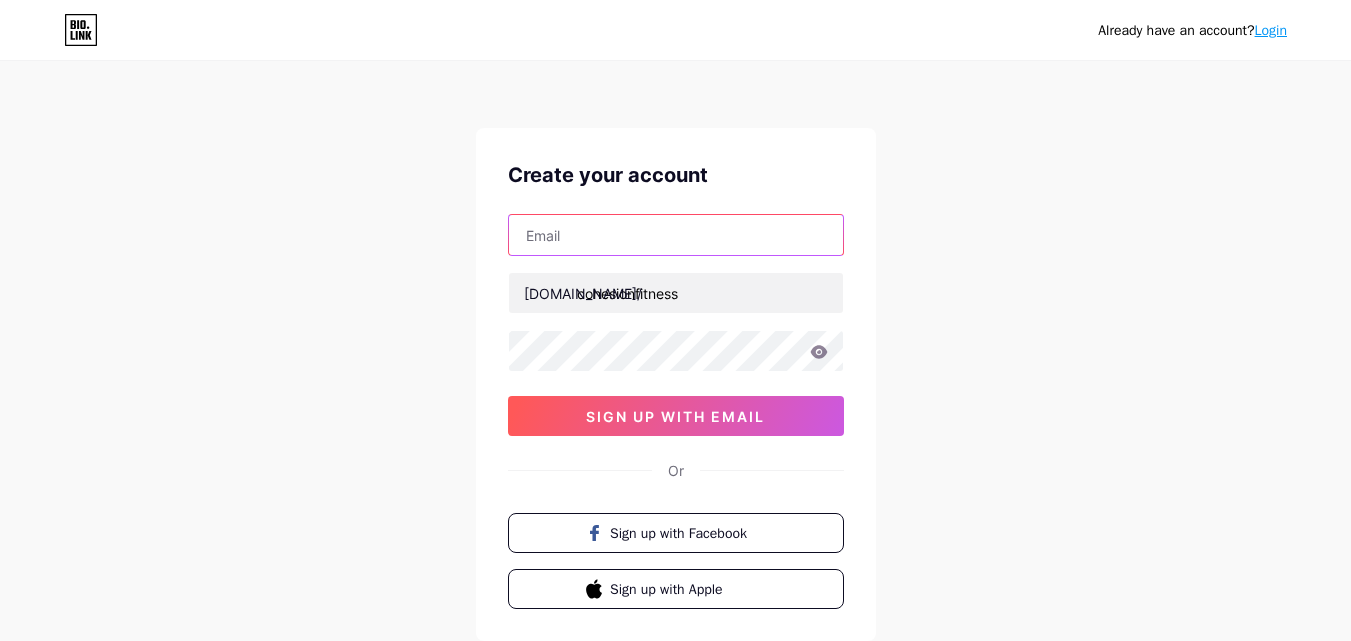 click at bounding box center (676, 235) 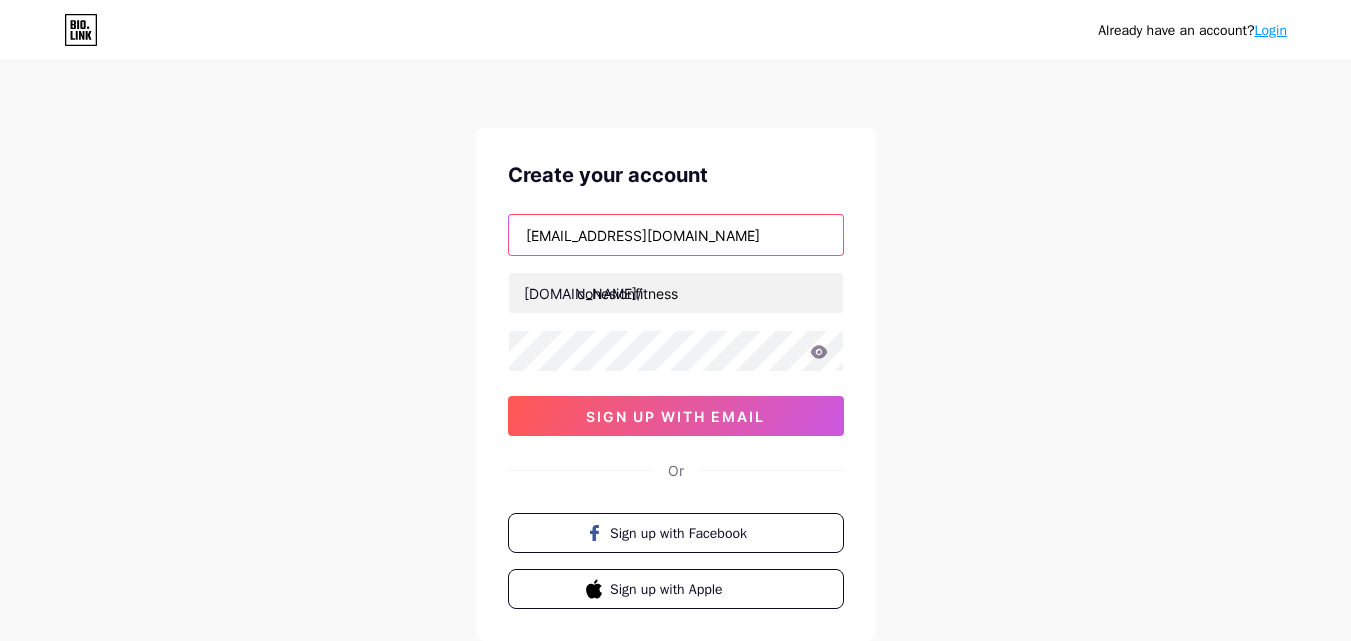 click on "[EMAIL_ADDRESS][DOMAIN_NAME]" at bounding box center [676, 235] 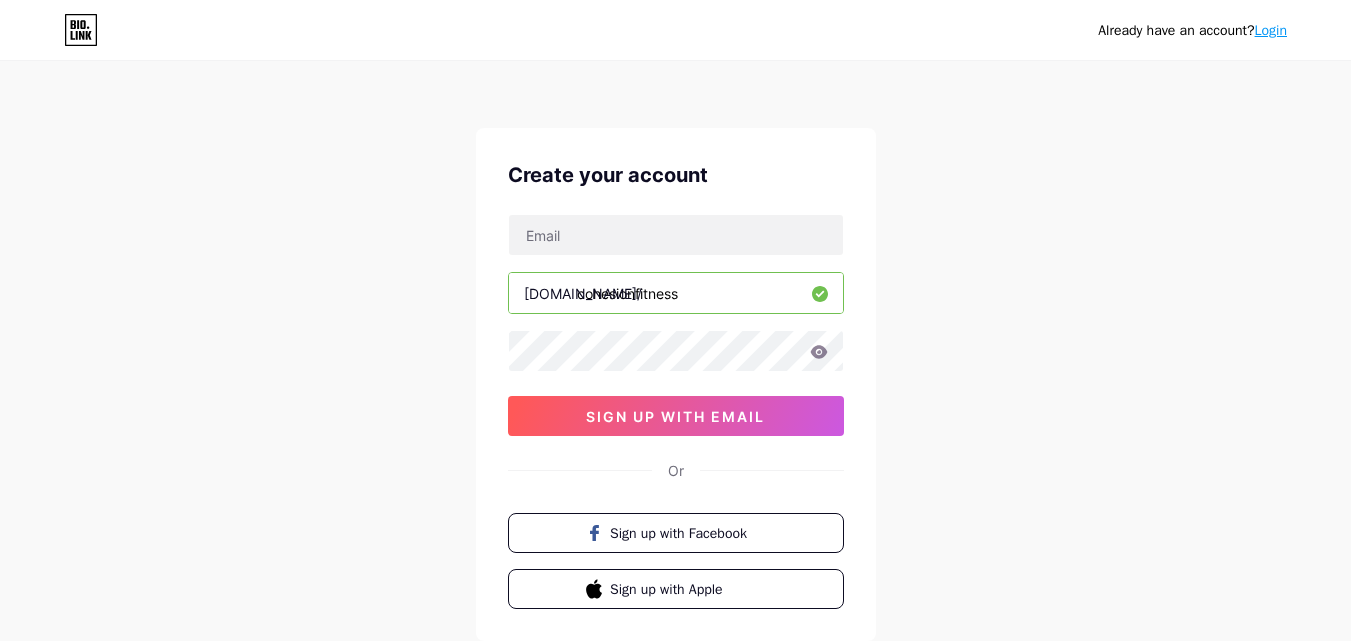 click on "[DOMAIN_NAME]/   cohesionfitness                 03AFcWeA4ie4_OYq0wgVHYTDAPQhi13_nhyLQLwgUz1VxGekRGzB39qjjcePSVcNSYeXjGOTfhz1De4zWVxXriOLA6W5prW3iB3qNyNJ6gcg0jVDI-gMOucx3PKG0OQWJjqCUvNitha20fatMvhRcRm1Sbsco7iQIk6iuexRz59pLyp7ahBS8adJQrMLnUUa7pWhmAM0oct0Ztuv24YIJucBEK6SclfSt7SYBLdj3YYQgPOMCeA5lHAz_XaPUJmjWack3weRuLPJY235uHhiEKTbv7tIvIcBaOP6GGMWliIrR7ZfOYPldRD0N2QGOBfiW_lNSqF1-ZCazQn-x8zQeriJCzqQCQQ5CzyrtFBhLkX3LzTlHSTd_0HlUFW31Tvp2MhuKL3TBrgWrlmYWmB7UNB3XCAarXH_cXKhaqq5UB3XWbpxGBRGvXFAkIBXA4xq6xux2RGC2CgAUIVttVeN2_l1KWxHtgH__6yLpEwCAeTbu-ysdflyd6l453VA9Byw0Lgo-kaX0wDt5rtaC8SEP22nlo5jVTcuK97wJLJHhd0hz-sK7zafYAb_gyKVc7m0Zd1li7GYhtx0zENLYsXXBXnFN-Kl_kbxlzncKTZ2UaqGkqMMvmPS8-S_8IM5N99huWR39dLgrpGTliBnc9k_ogpMp0d-0Lma3SLRmiIovYRItucSgmUedk2L3ItZYKkxSNPqf9knSYsM-TBME4nrBohLNN41BA8JEpsu9mTpHU6ugvwGhzY99Zs0F3kiGQ1CUgbDCUK3CF7vwC0bnVt9RlTEW7tf4PwauDiZJefGXYvpTTE6-pNBJTli_G_-DynY9U3gJfyrMZBTuAAjycfL0XkEdu2drvoEUt0yvLbRS0602riqB9O2N_H_irgsBdEidQcn-4edxD3MhafgVUaTqXx4fbd7OQA9uwWc7cXWwUsPrT8TSCMvZ7Vfc     sign up with email" at bounding box center (676, 325) 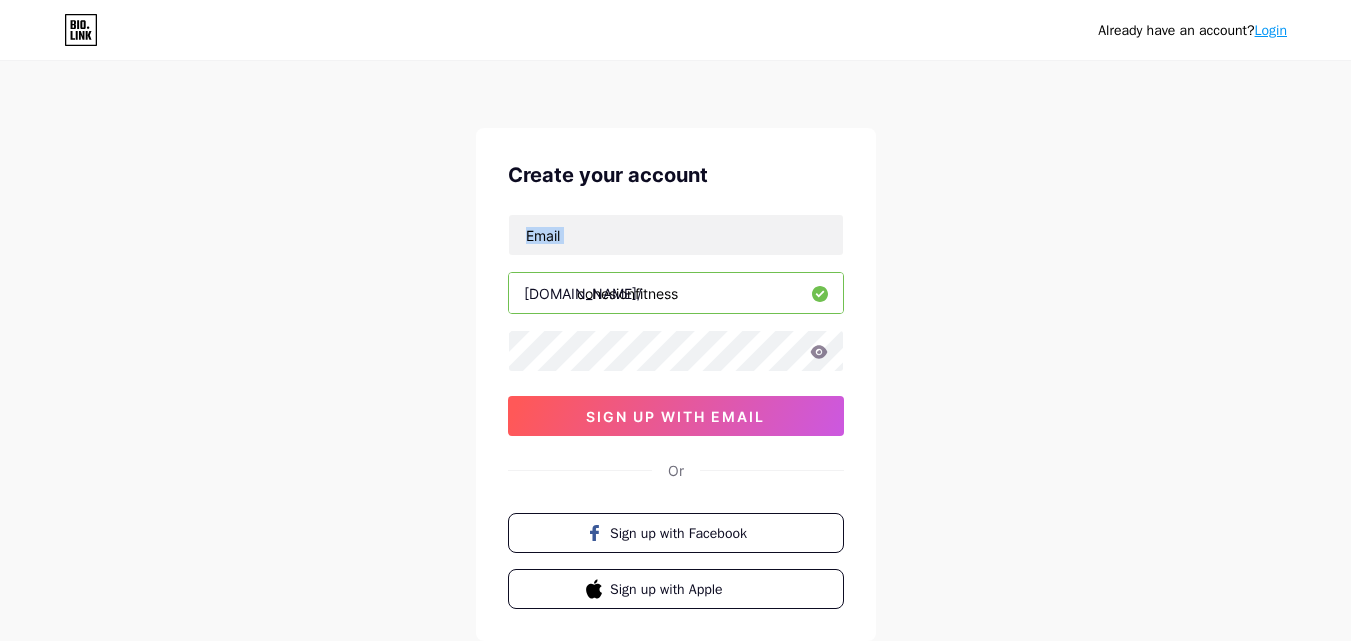 click at bounding box center (676, 235) 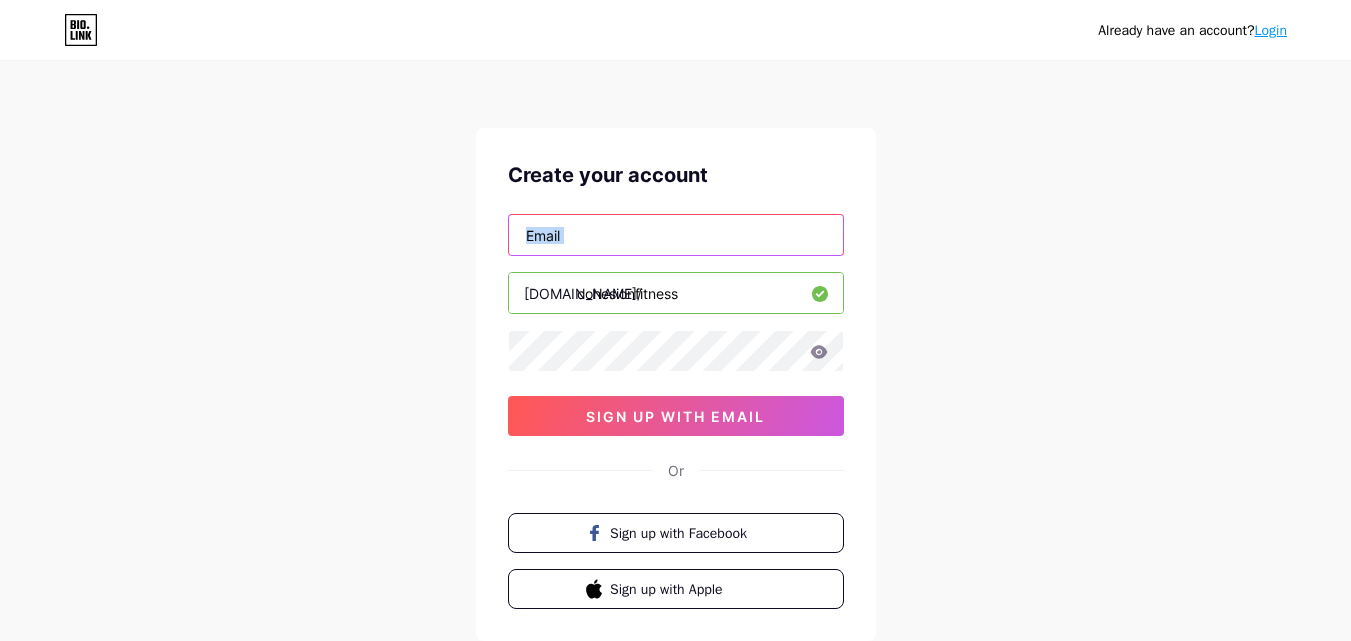 click at bounding box center [676, 235] 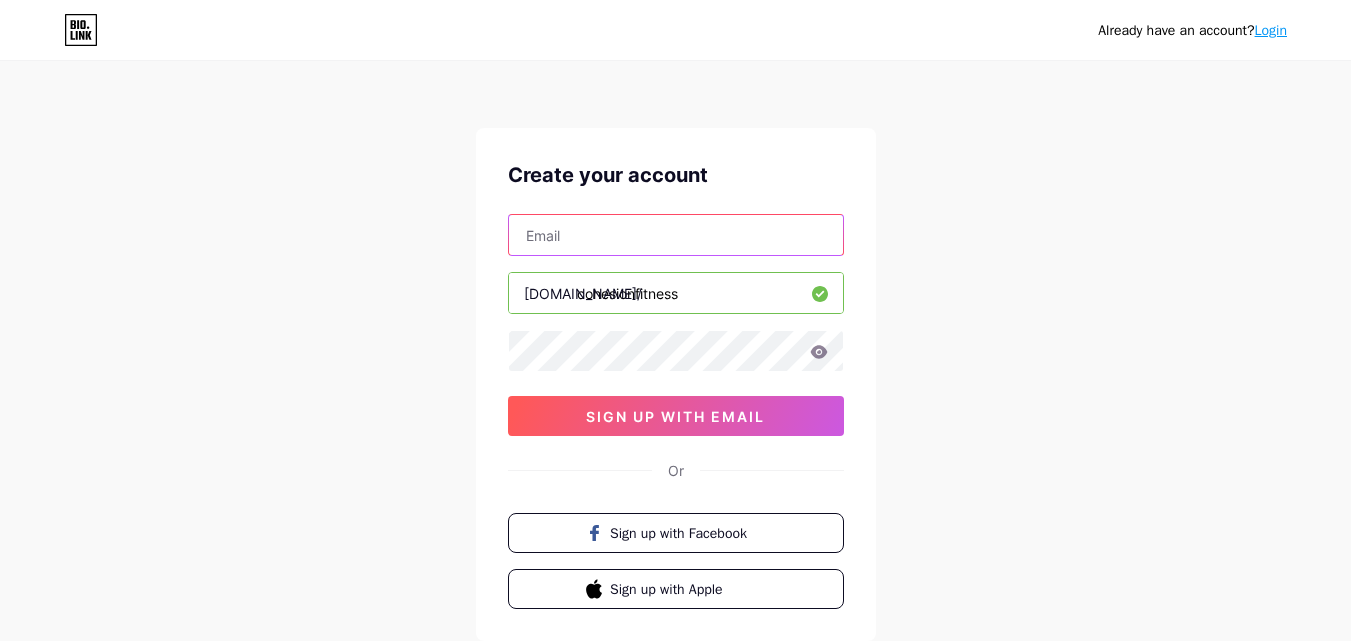 click at bounding box center (676, 235) 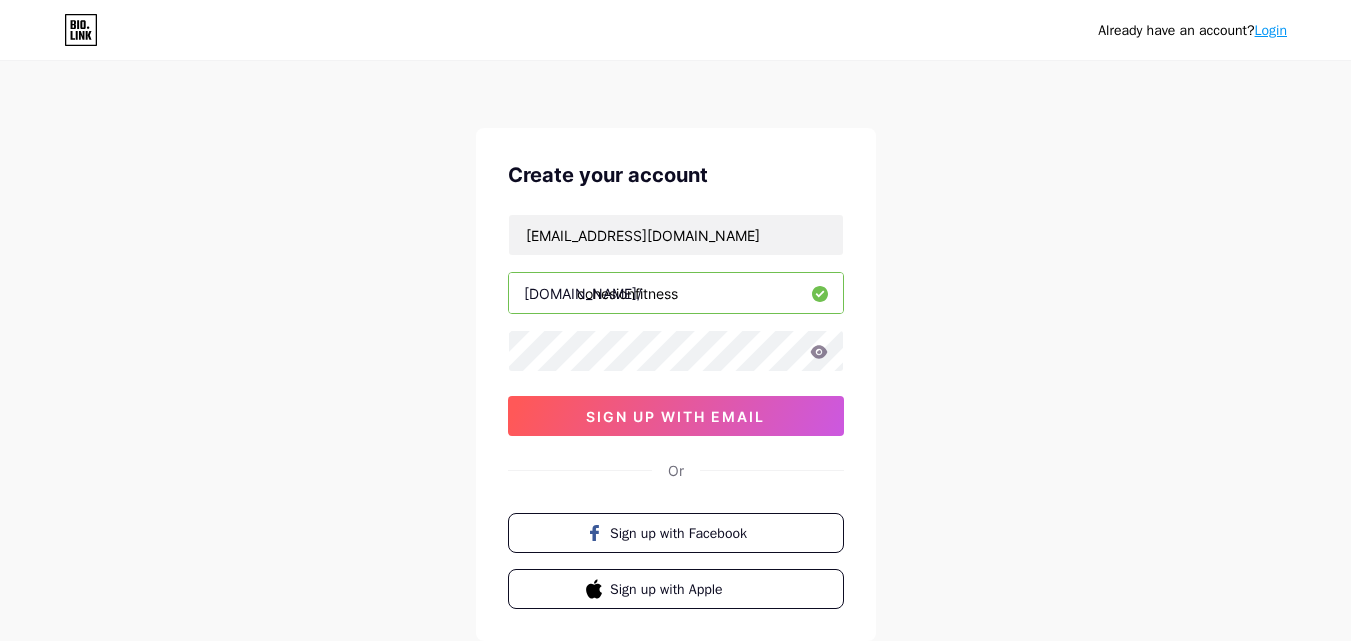 click on "[EMAIL_ADDRESS][DOMAIN_NAME]     [DOMAIN_NAME]/   cohesionfitness                     sign up with email" at bounding box center [676, 325] 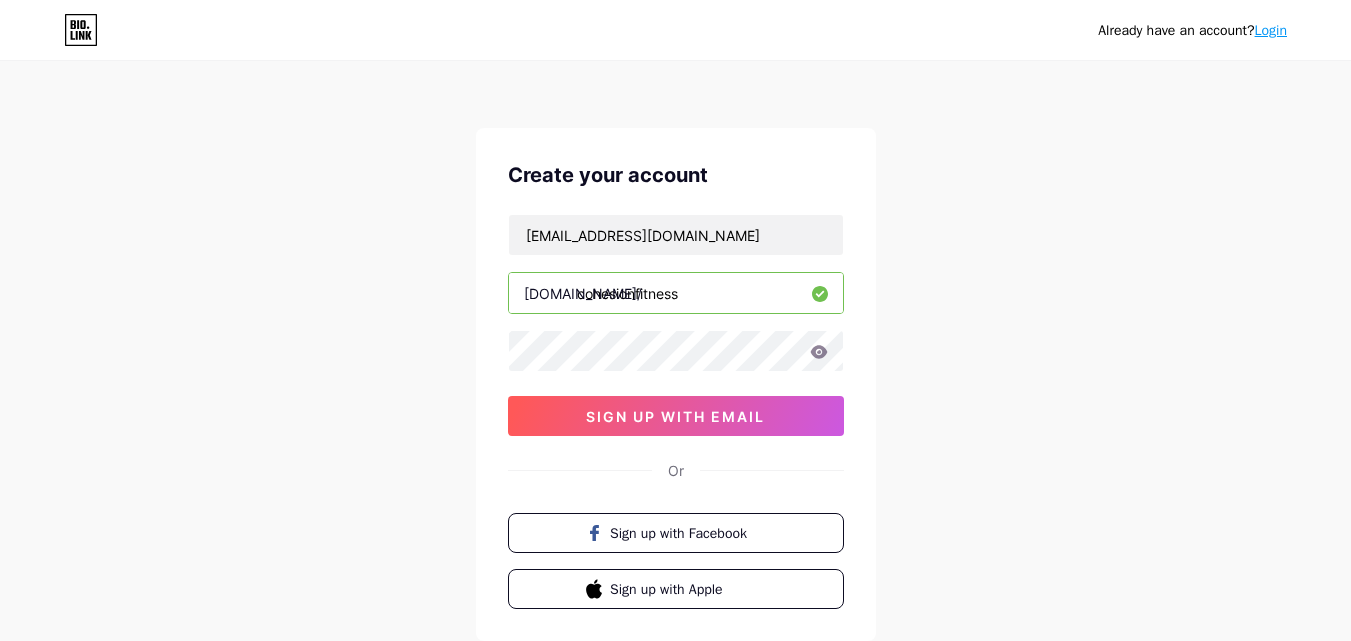 click on "cohesionfitness" at bounding box center (676, 293) 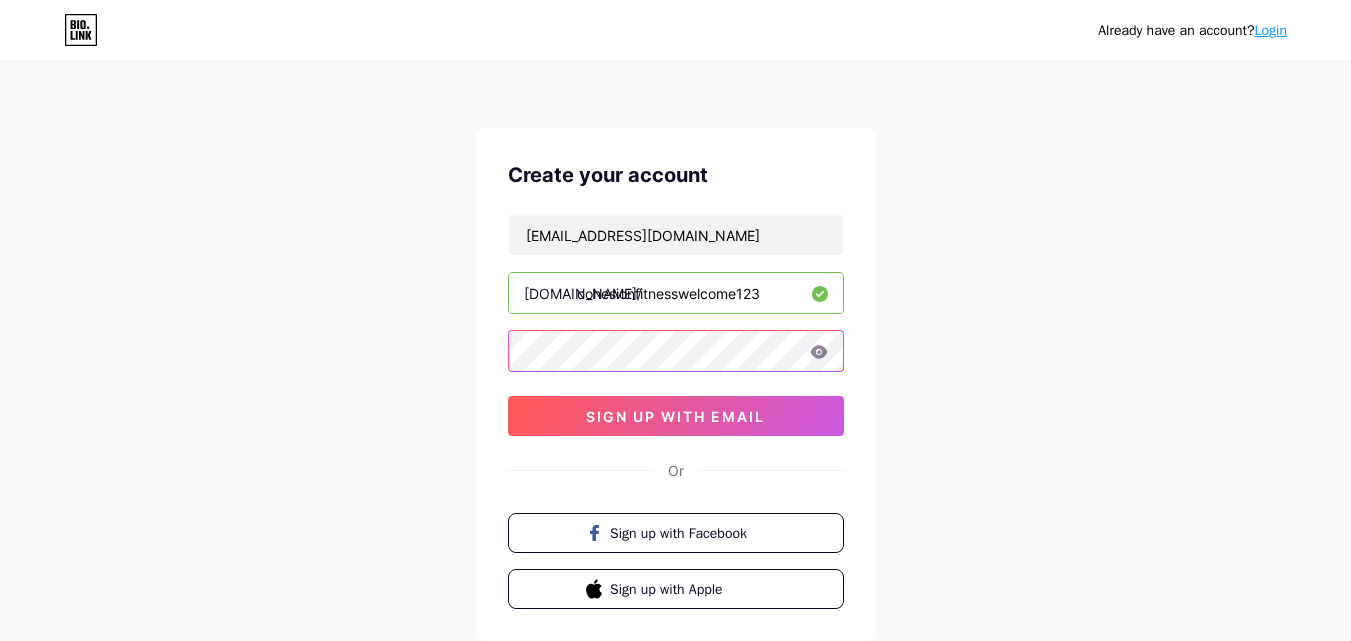 click on "[EMAIL_ADDRESS][DOMAIN_NAME]     [DOMAIN_NAME]/   cohesionfitnesswelcome123                     sign up with email" at bounding box center [676, 325] 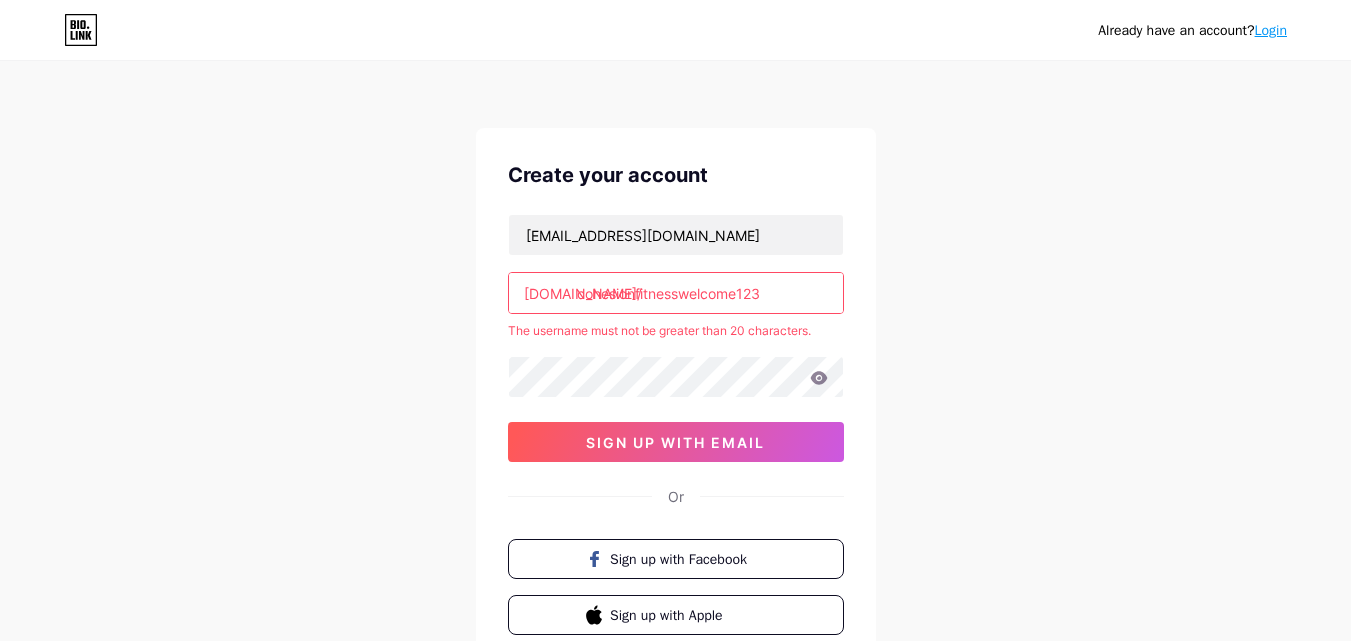 drag, startPoint x: 683, startPoint y: 296, endPoint x: 1343, endPoint y: 274, distance: 660.3666 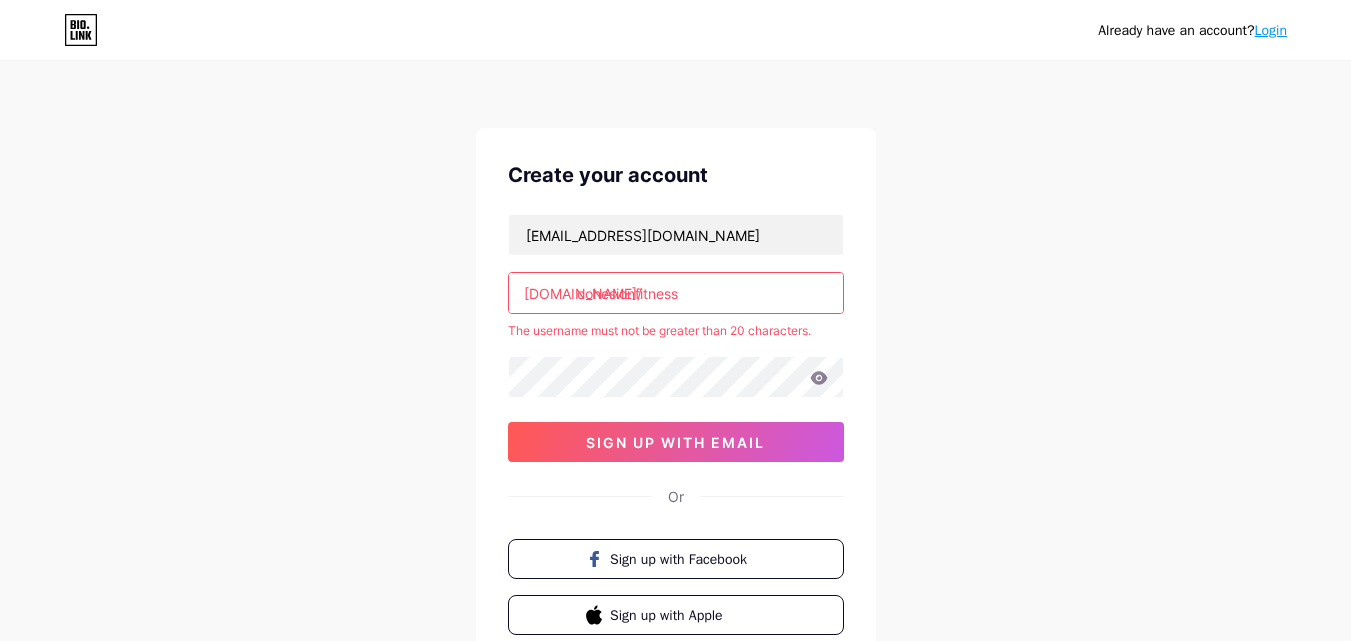 type on "cohesionfitness" 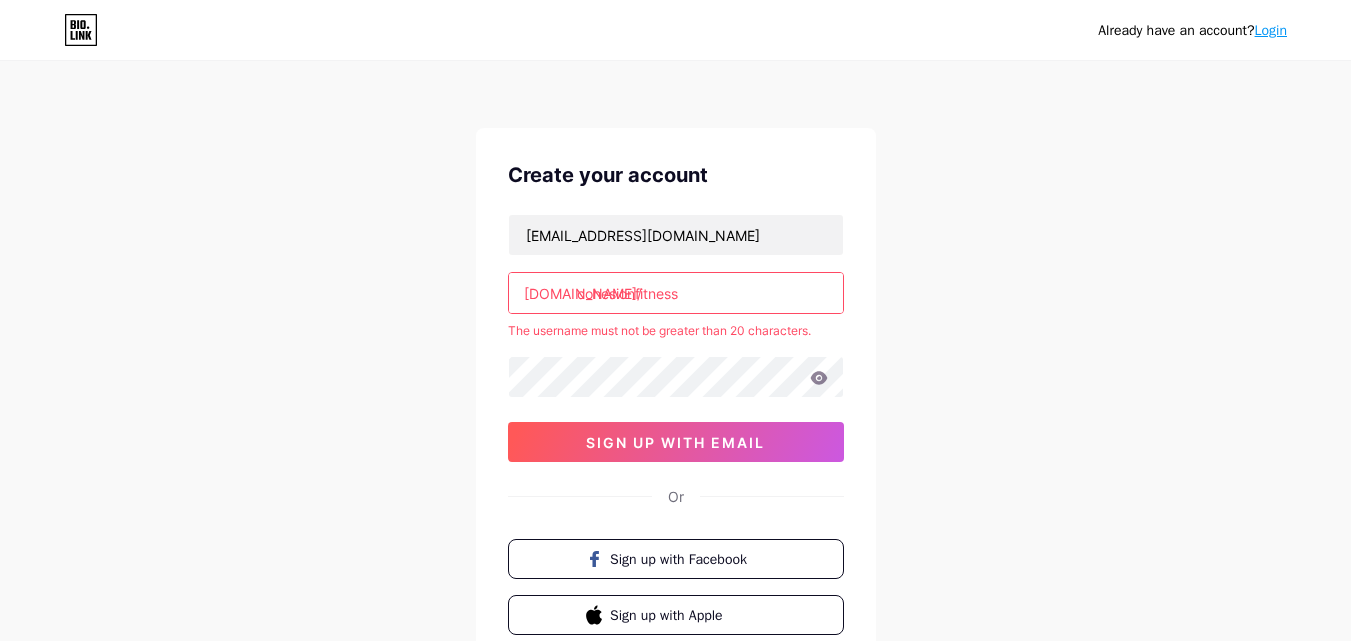click on "Already have an account?  Login   Create your account     [EMAIL_ADDRESS][DOMAIN_NAME]     [DOMAIN_NAME]/   cohesionfitness     The username must not be greater than 20 characters.                 sign up with email         Or       Sign up with Facebook
Sign up with Apple
By signing up, you agree to our  Terms of Service  and  Privacy Policy ." at bounding box center (675, 395) 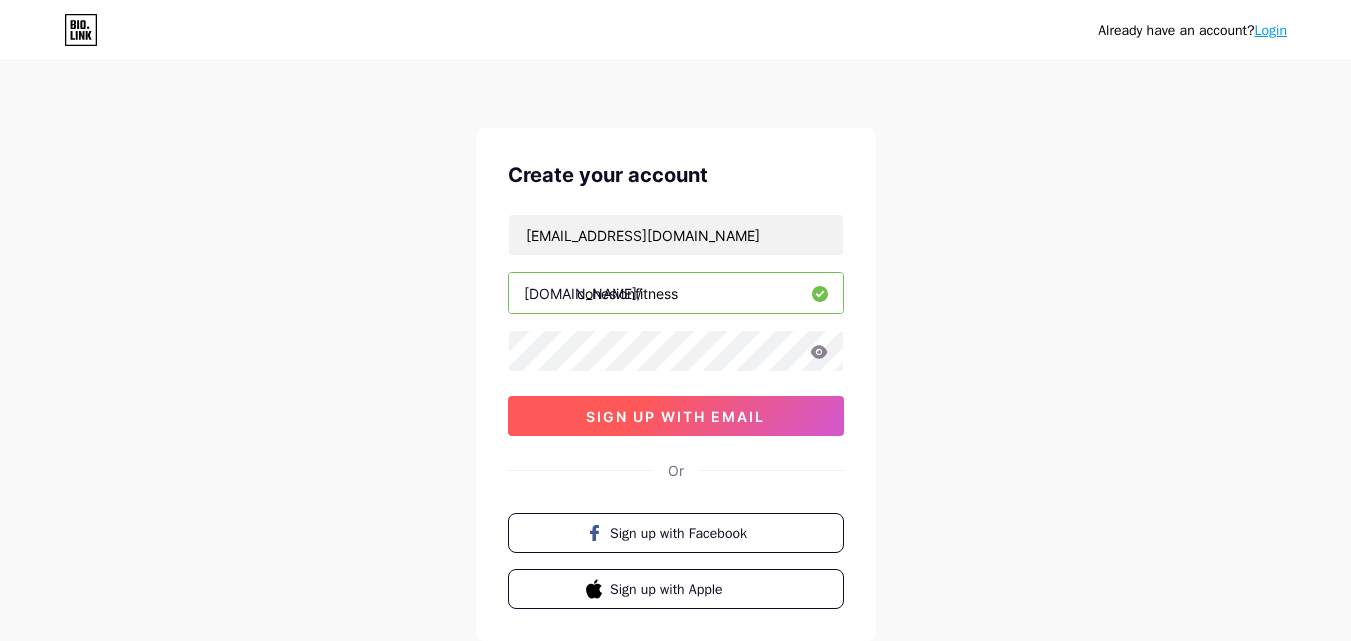 click on "sign up with email" at bounding box center [675, 416] 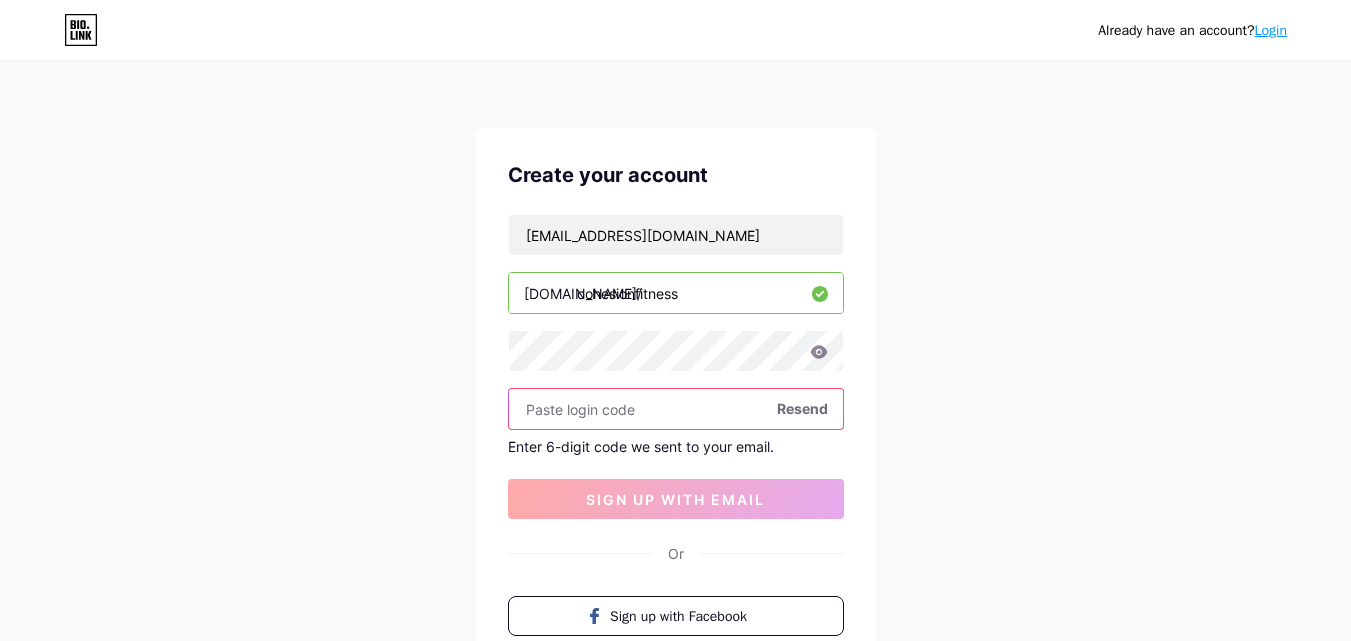 paste on "757817" 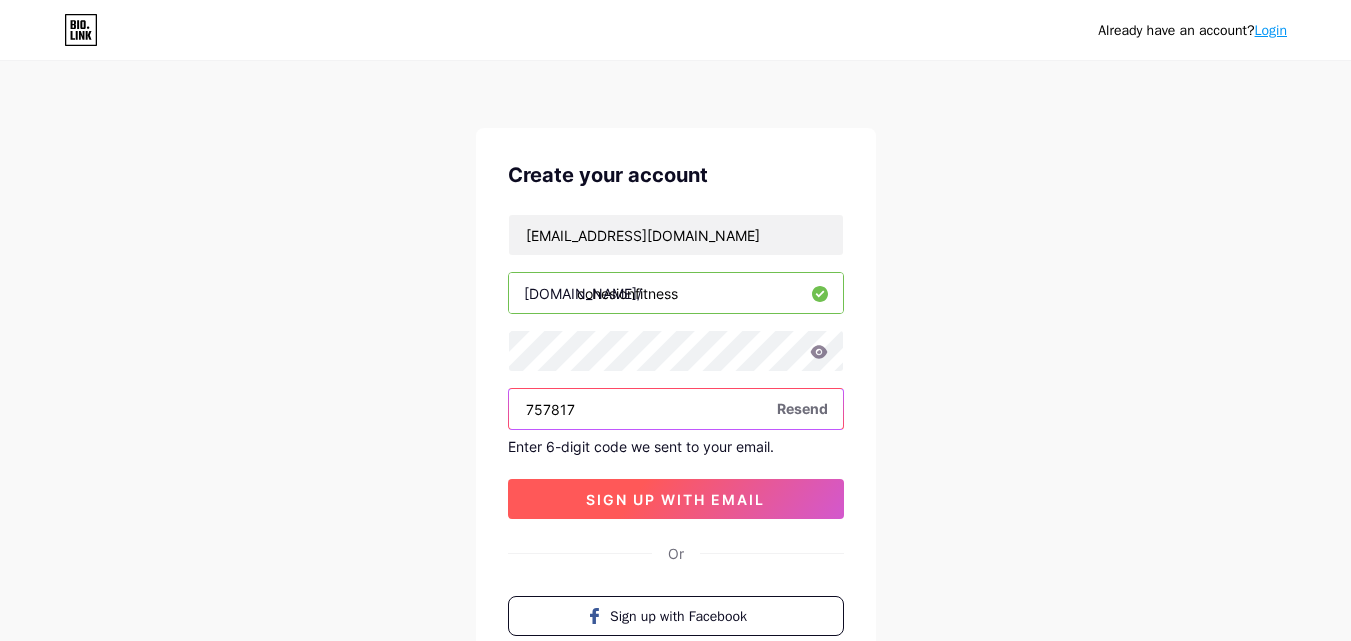 type on "757817" 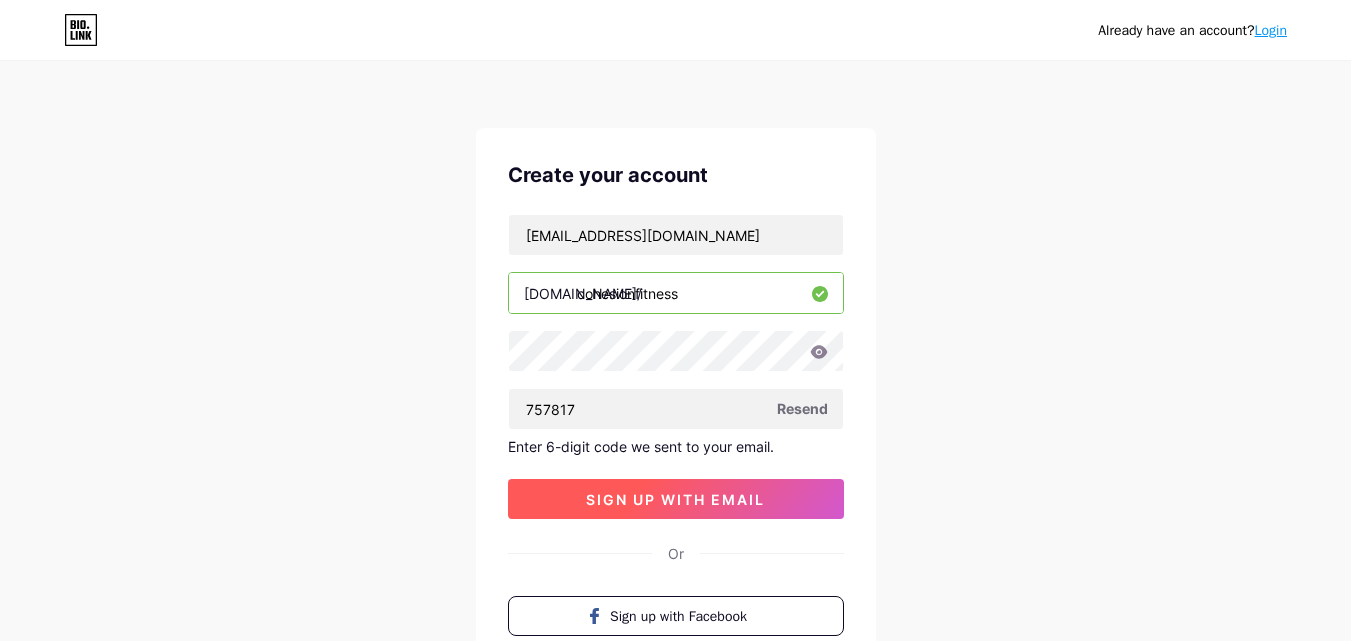 click on "sign up with email" at bounding box center [675, 499] 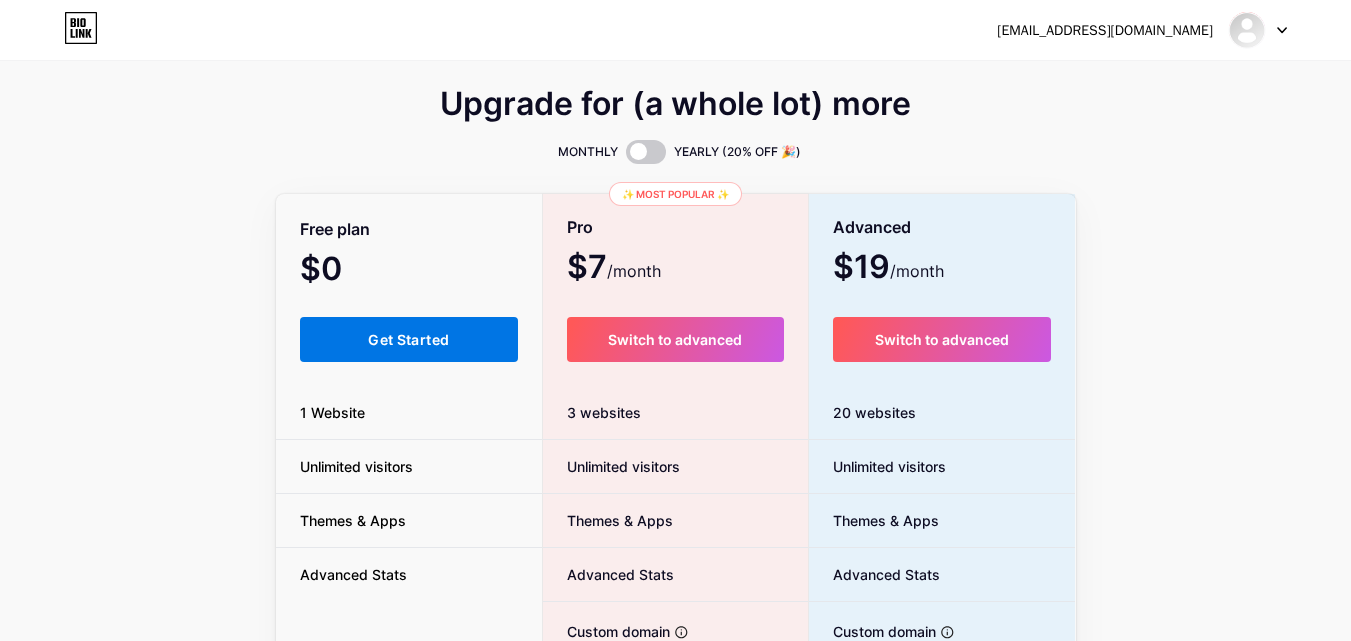 click on "Get Started" at bounding box center [409, 339] 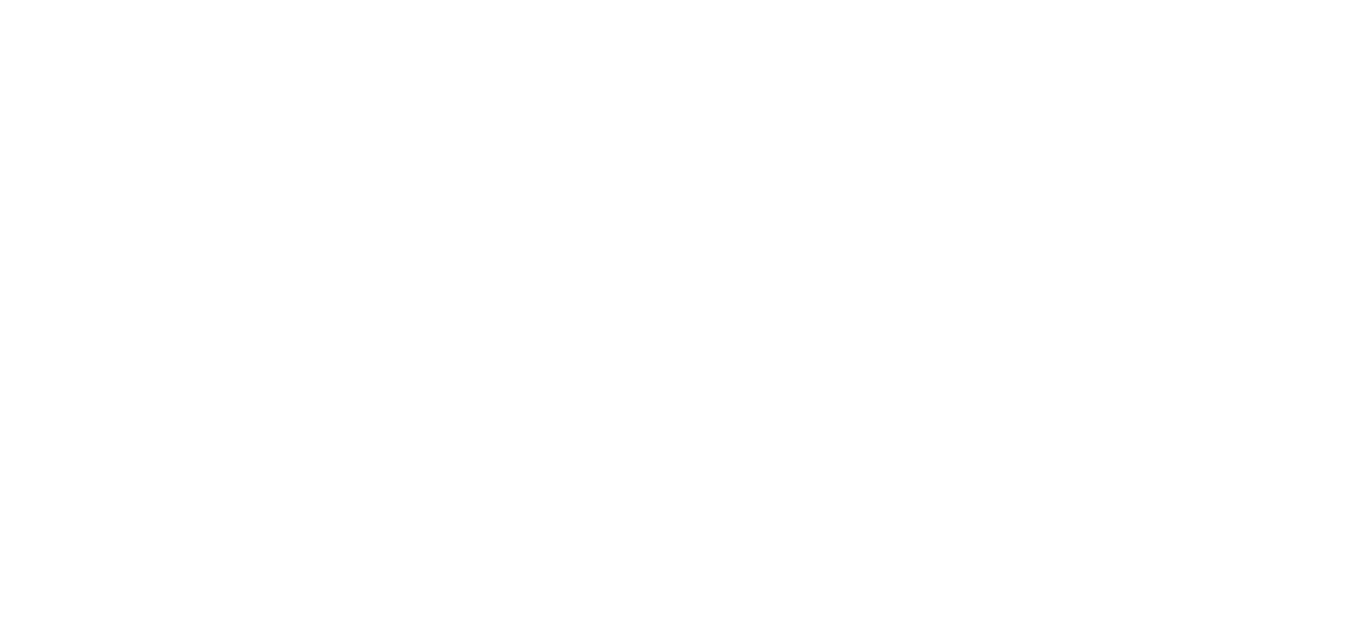 click at bounding box center [683, 0] 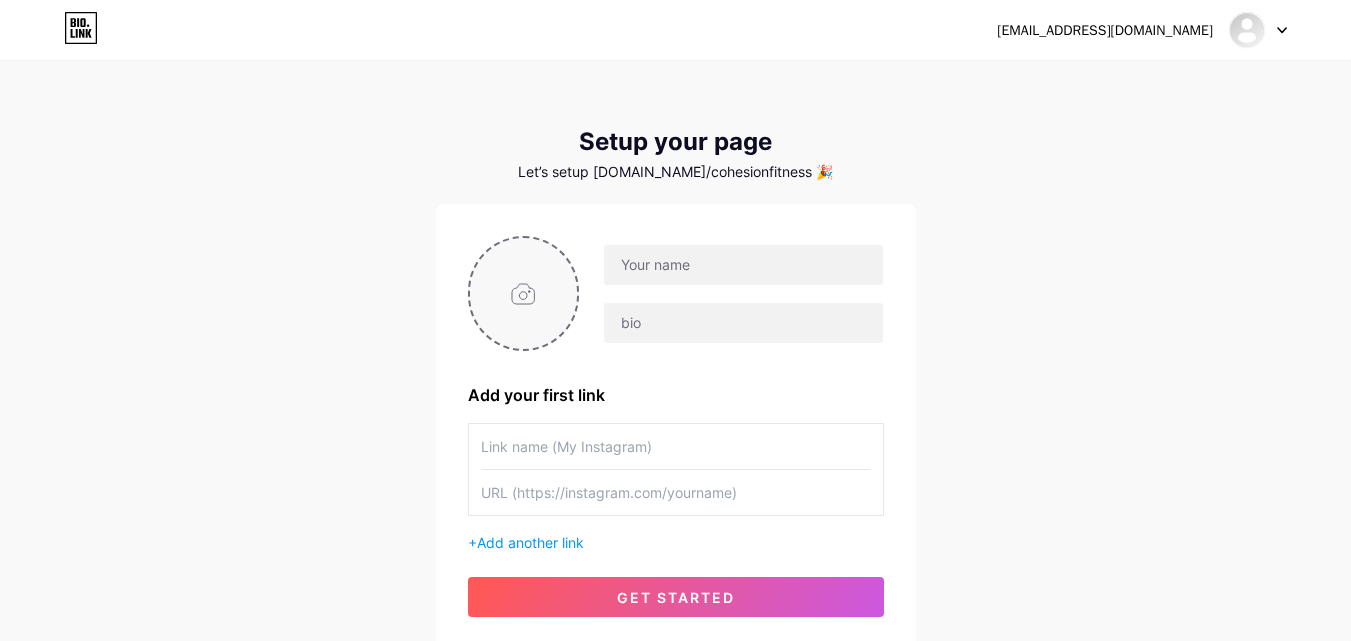 click at bounding box center (524, 293) 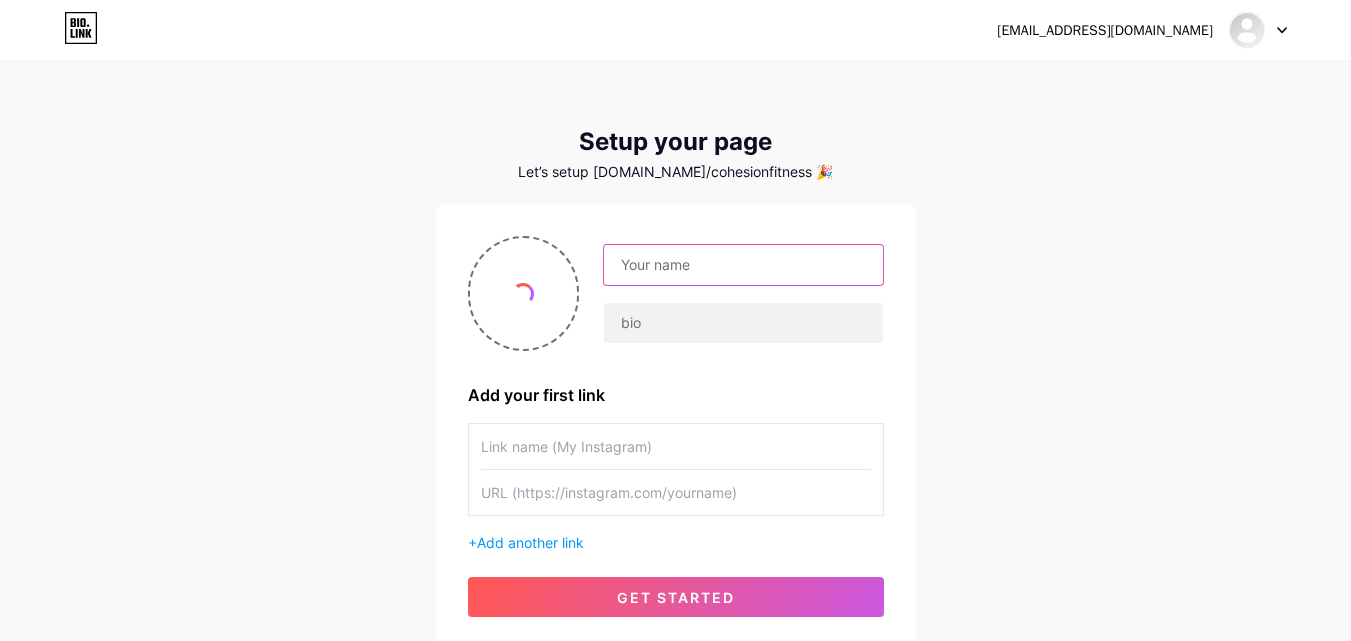 click at bounding box center [743, 265] 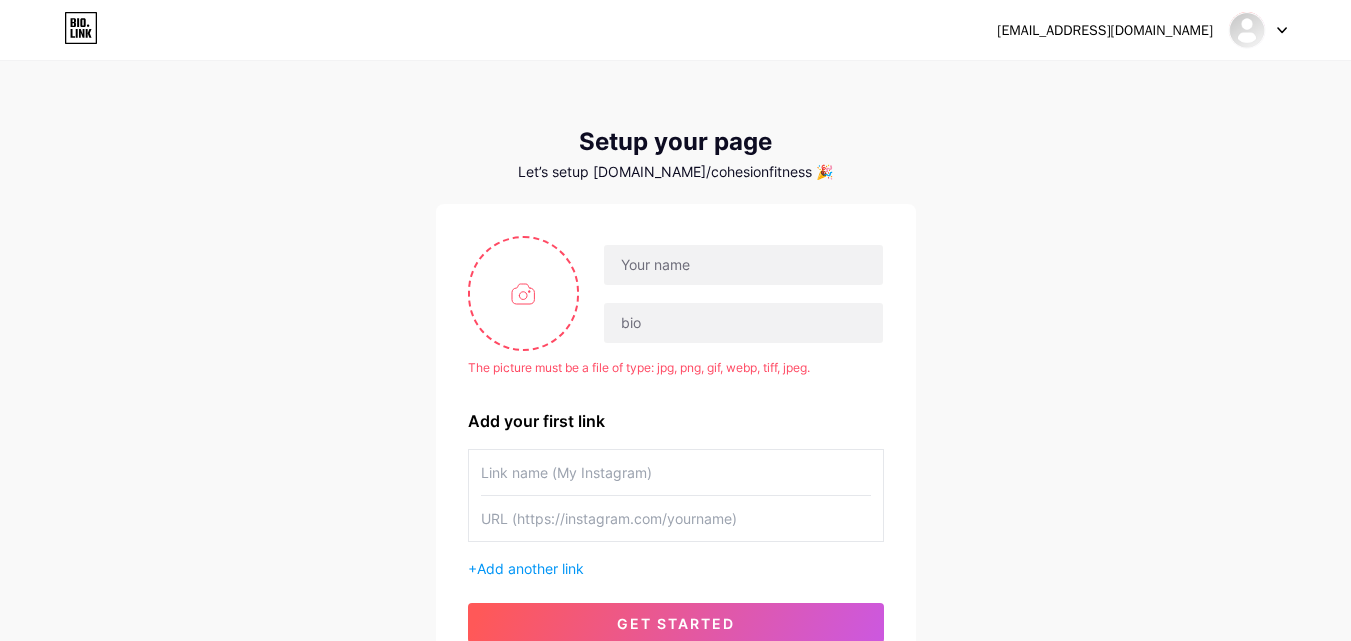 click on "The picture must be a file of type: jpg, png, gif, webp, tiff, jpeg.         The picture must be a file of type: jpg, png, gif, webp, tiff, jpeg.   Add your first link
+  Add another link     get started" at bounding box center [676, 439] 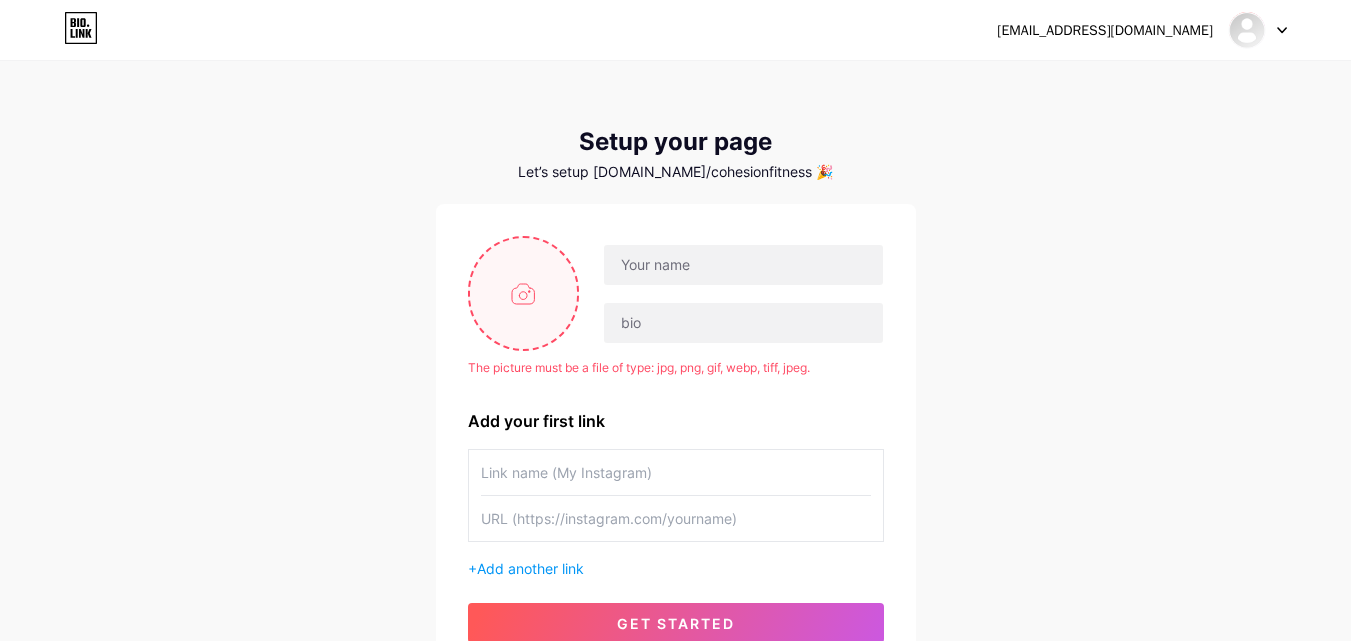 click at bounding box center (524, 293) 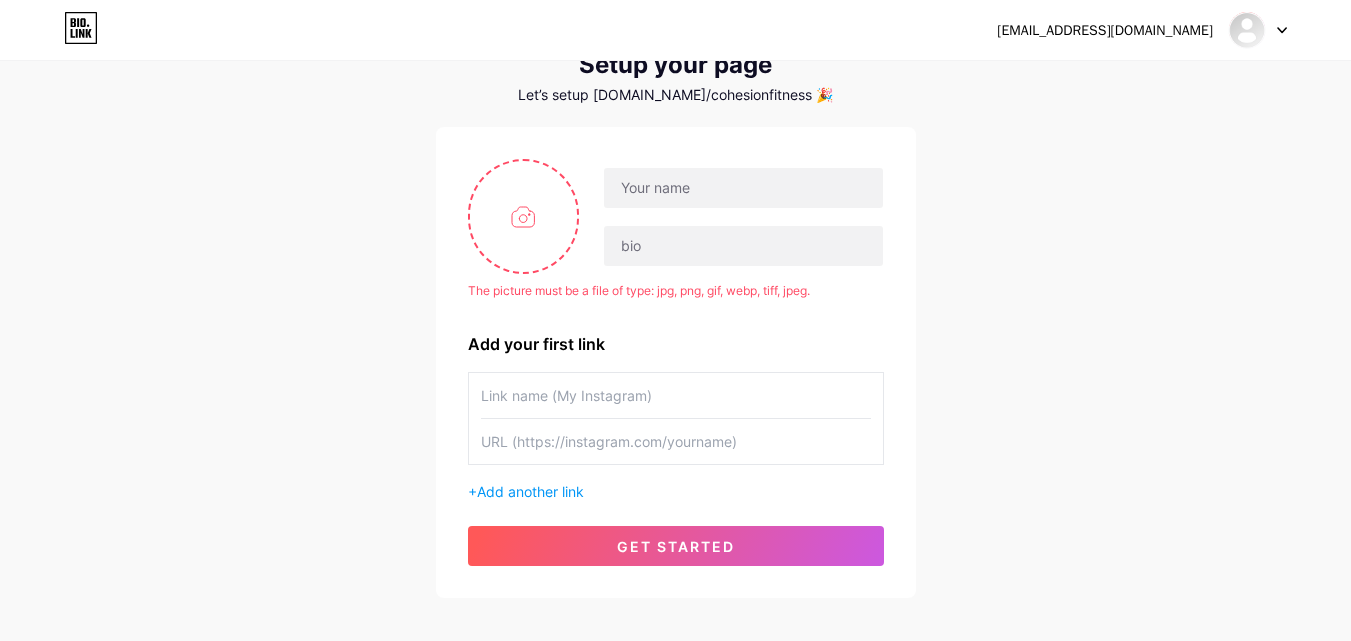 scroll, scrollTop: 178, scrollLeft: 0, axis: vertical 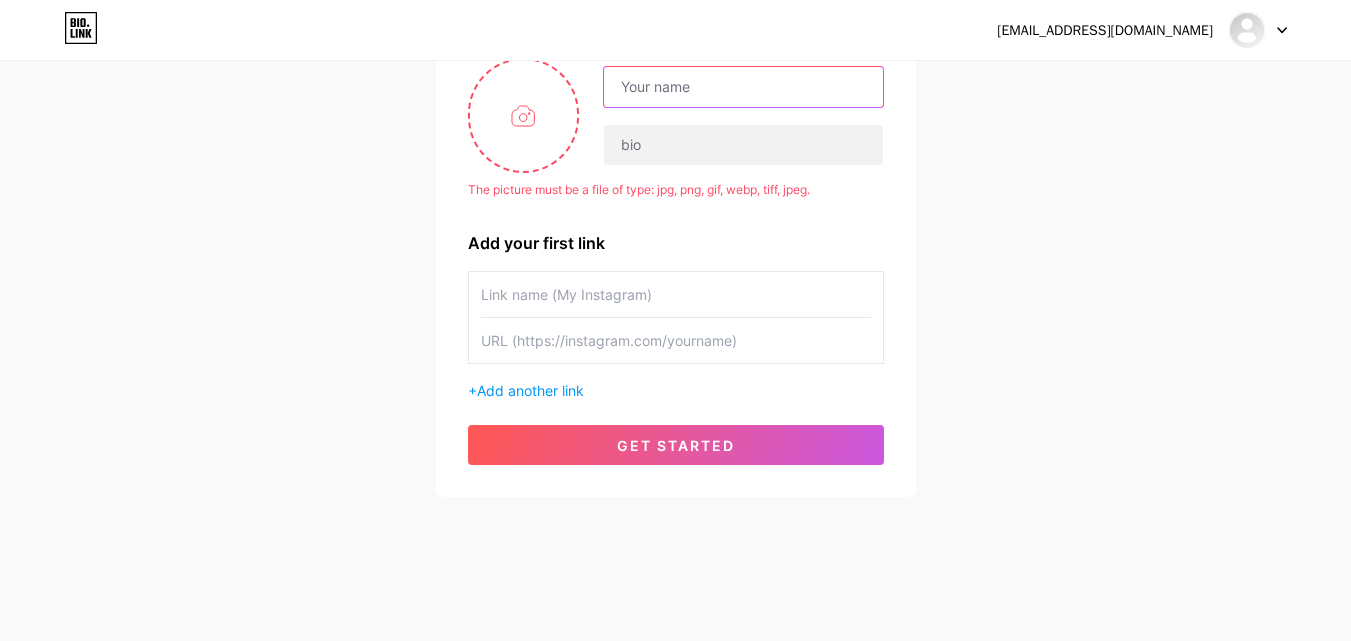click at bounding box center [743, 87] 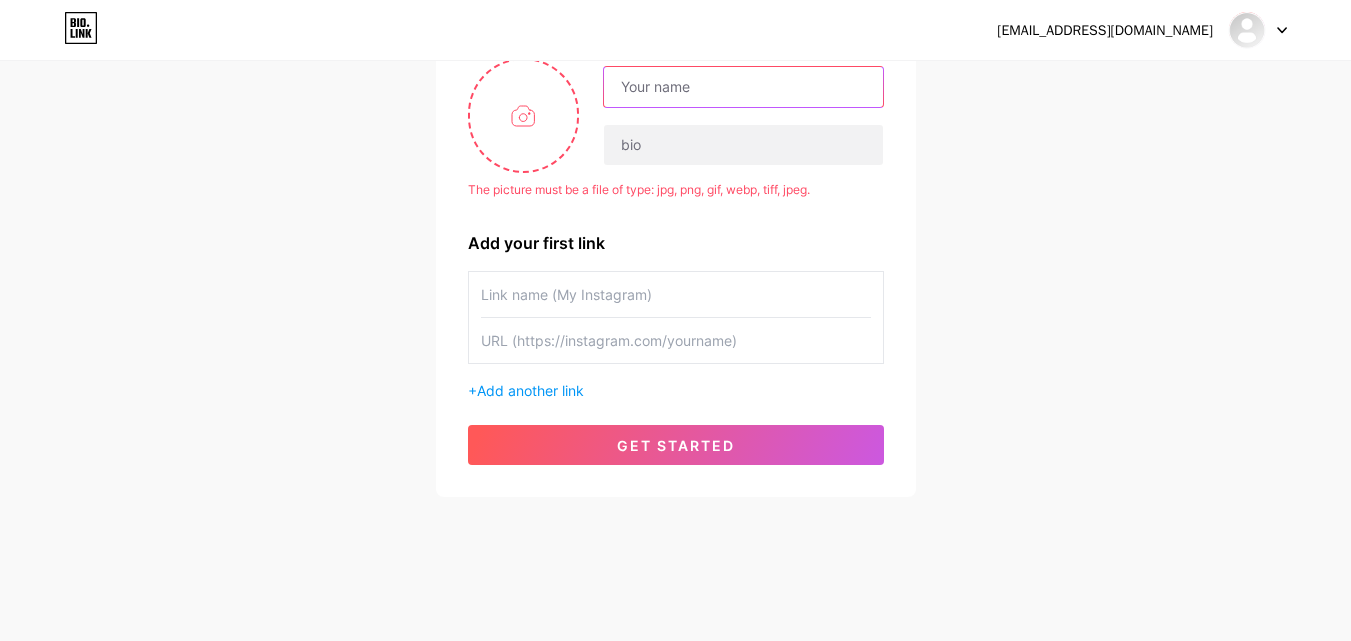 paste on "Cohesion Fitness" 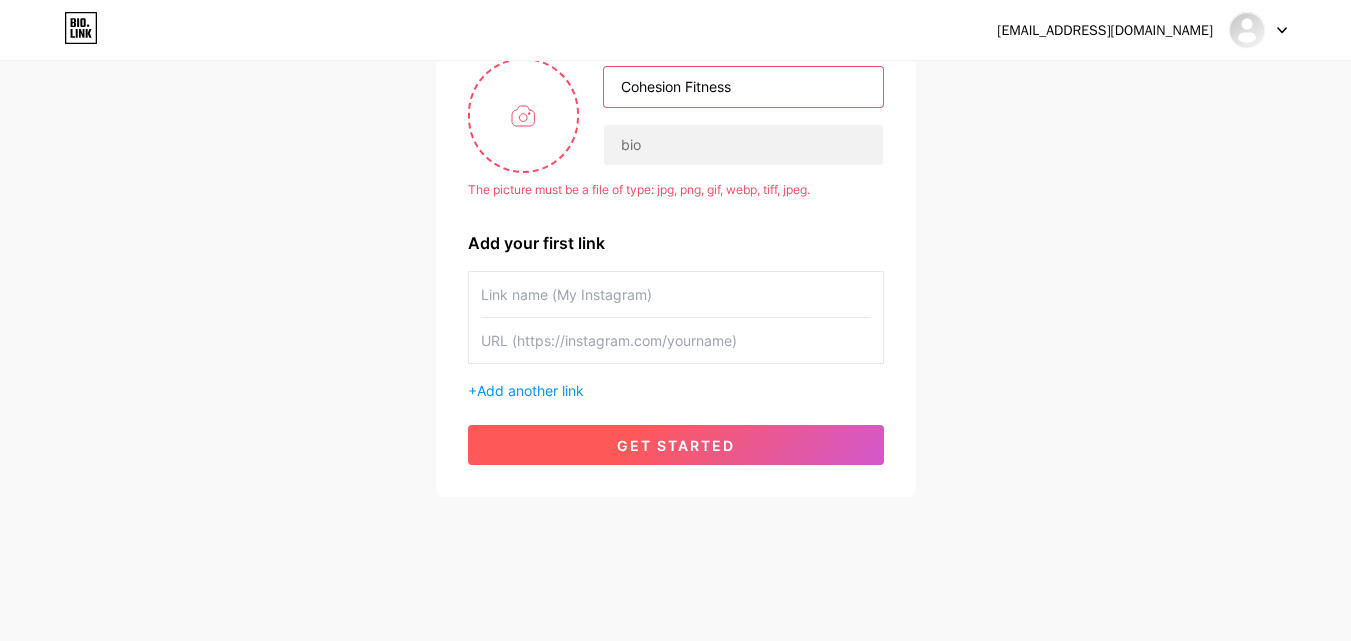 type on "Cohesion Fitness" 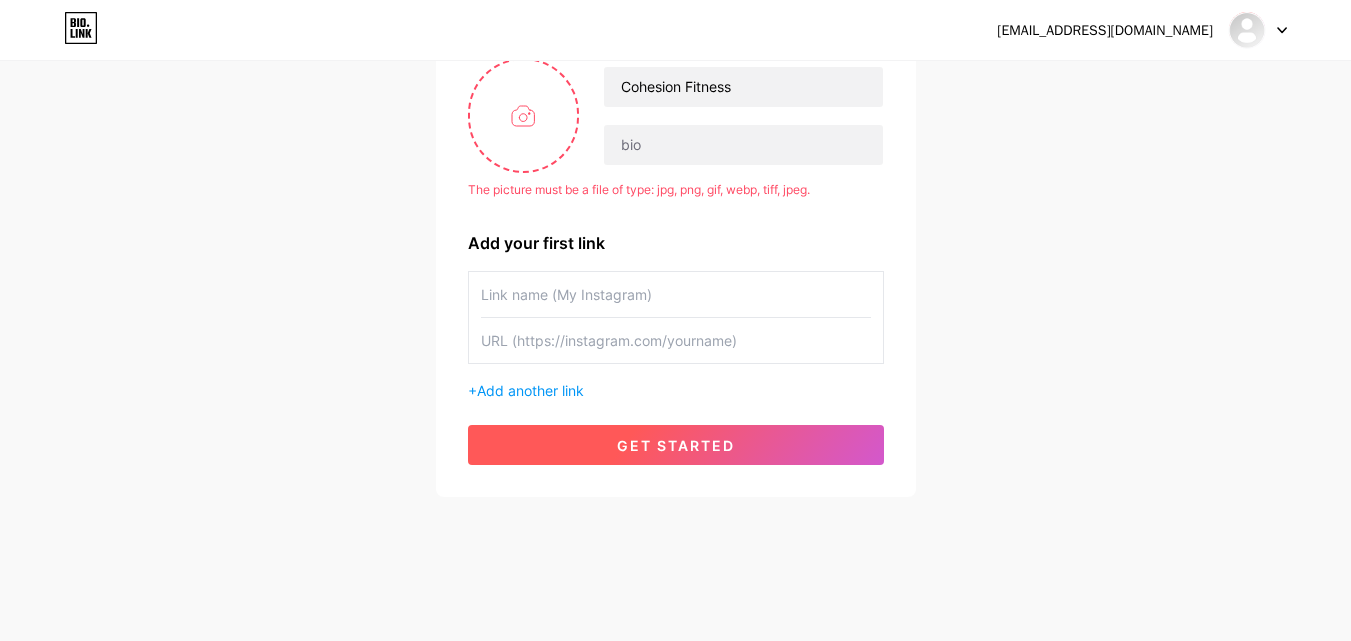 click on "get started" at bounding box center [676, 445] 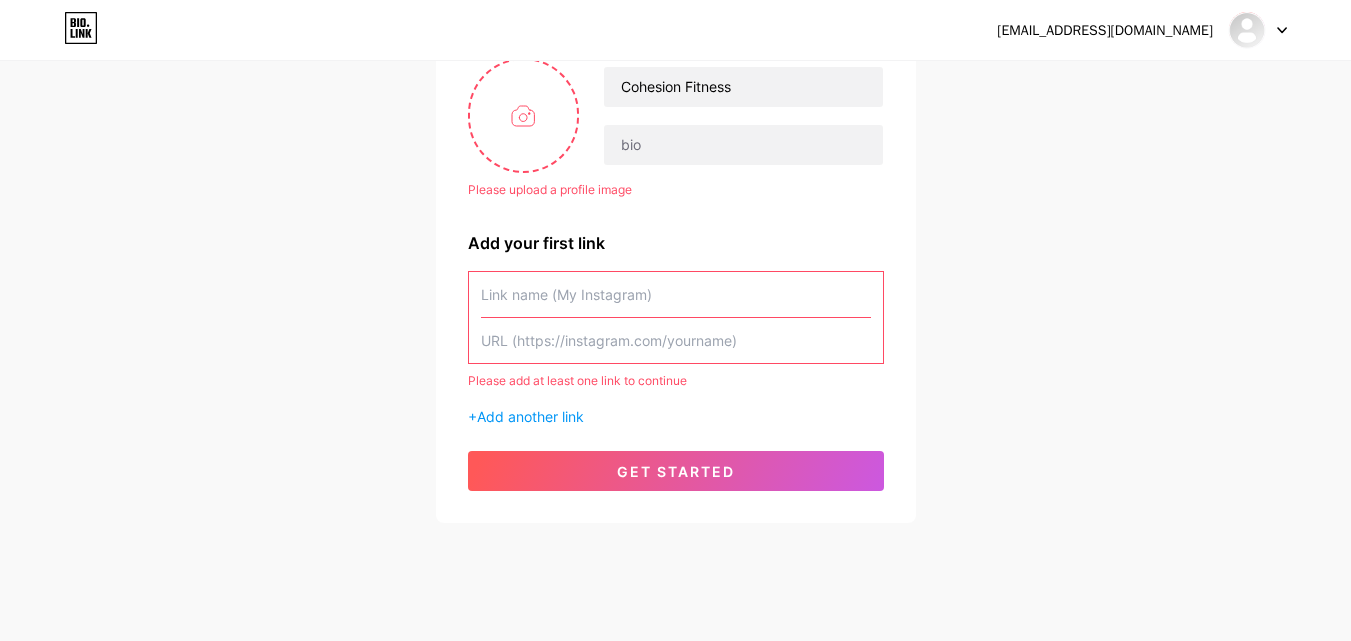 click at bounding box center [676, 294] 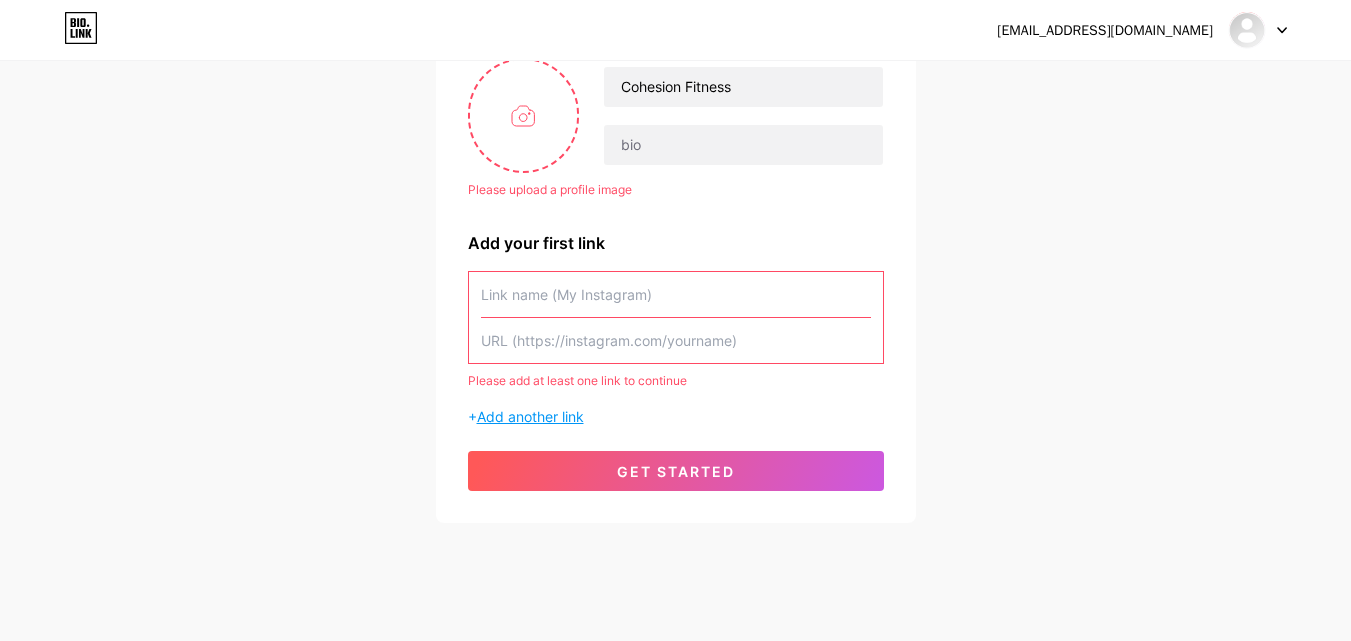 click on "Add another link" at bounding box center (530, 416) 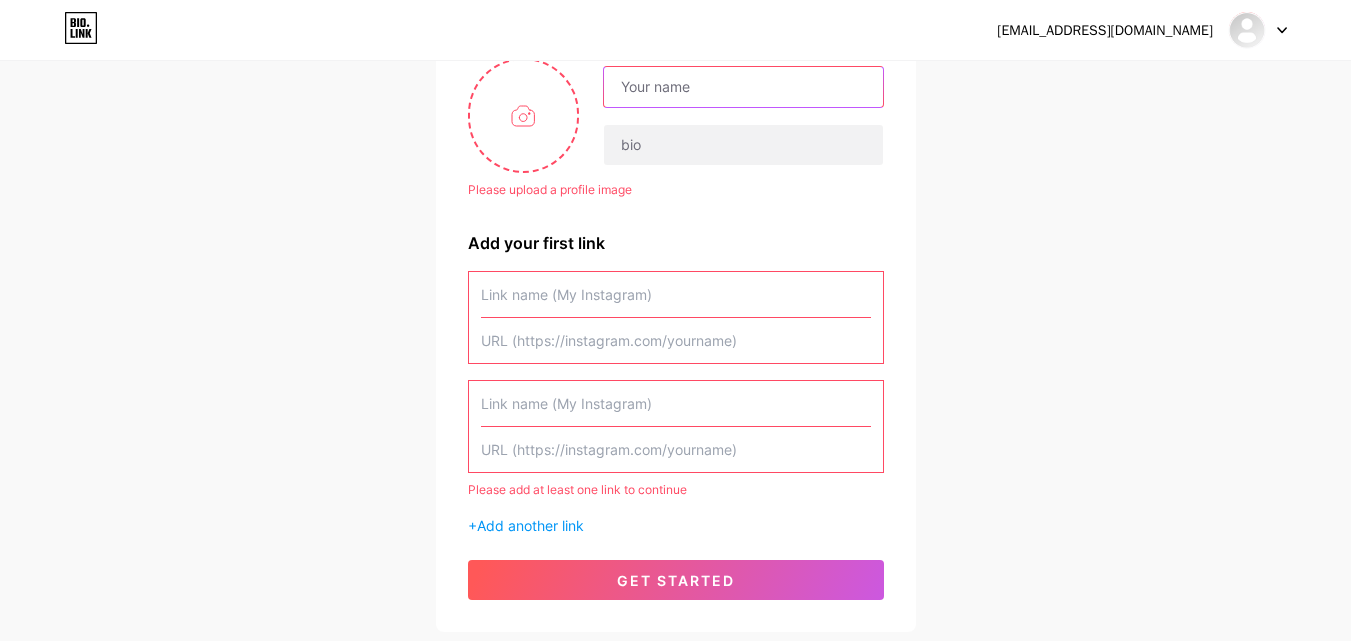 type 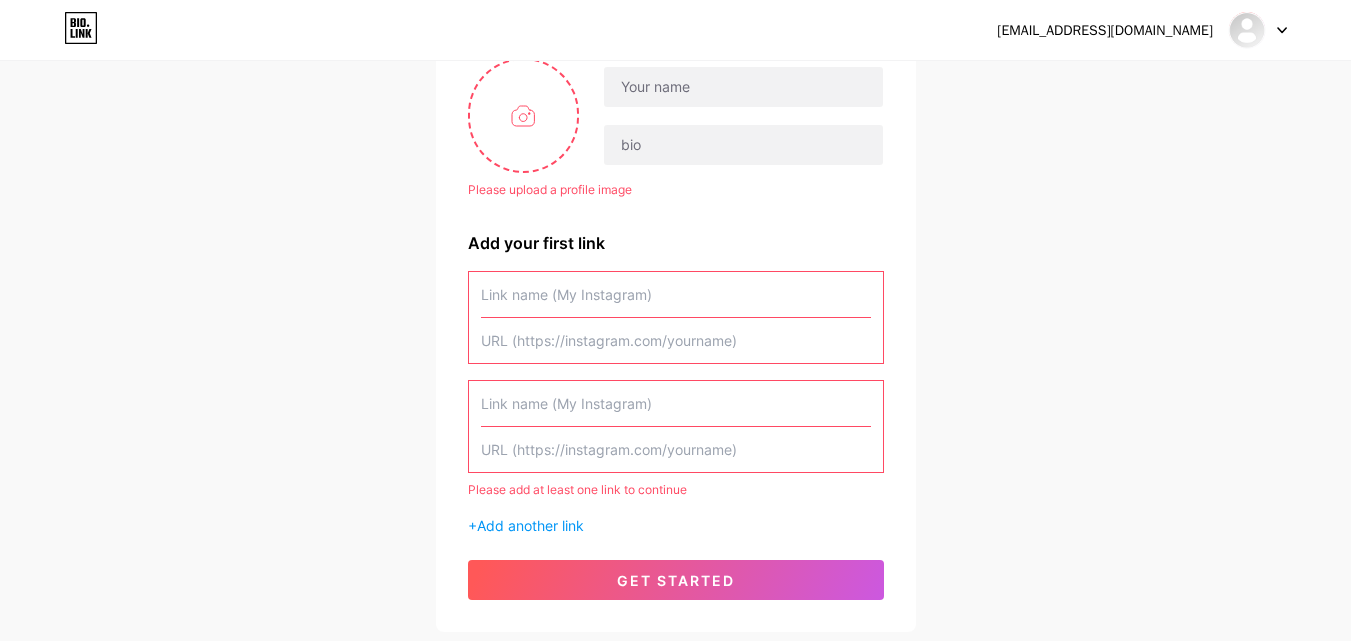 click at bounding box center [676, 294] 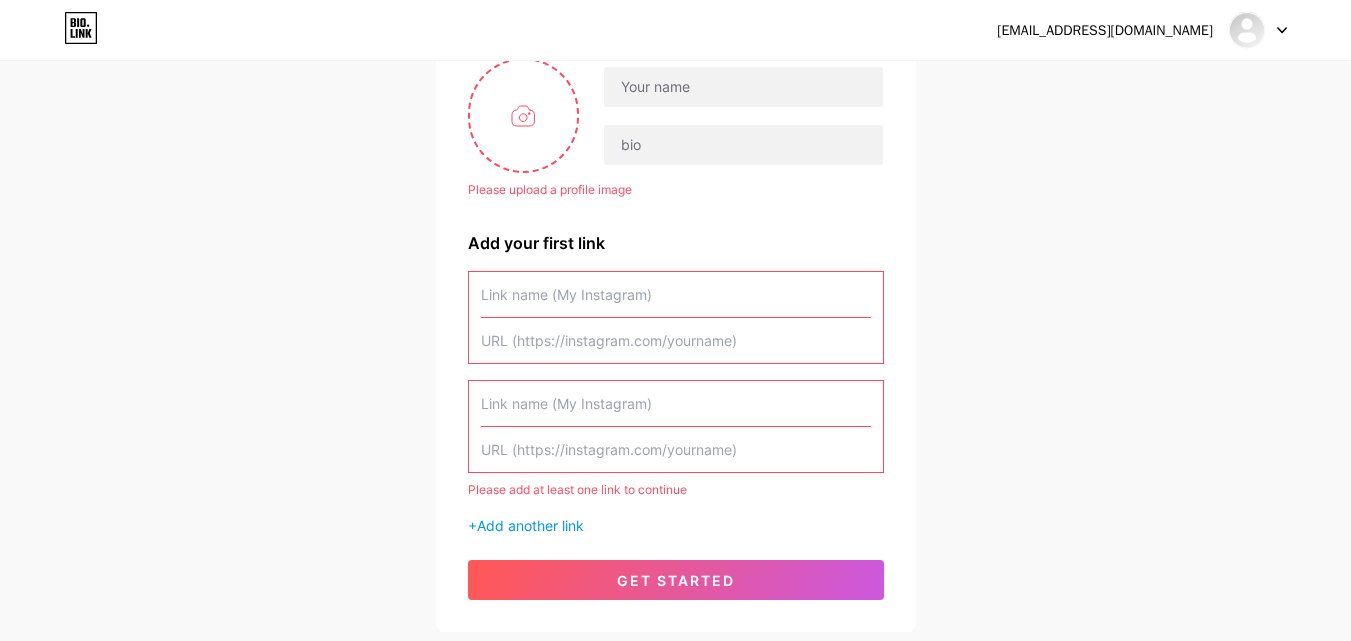 type on "w" 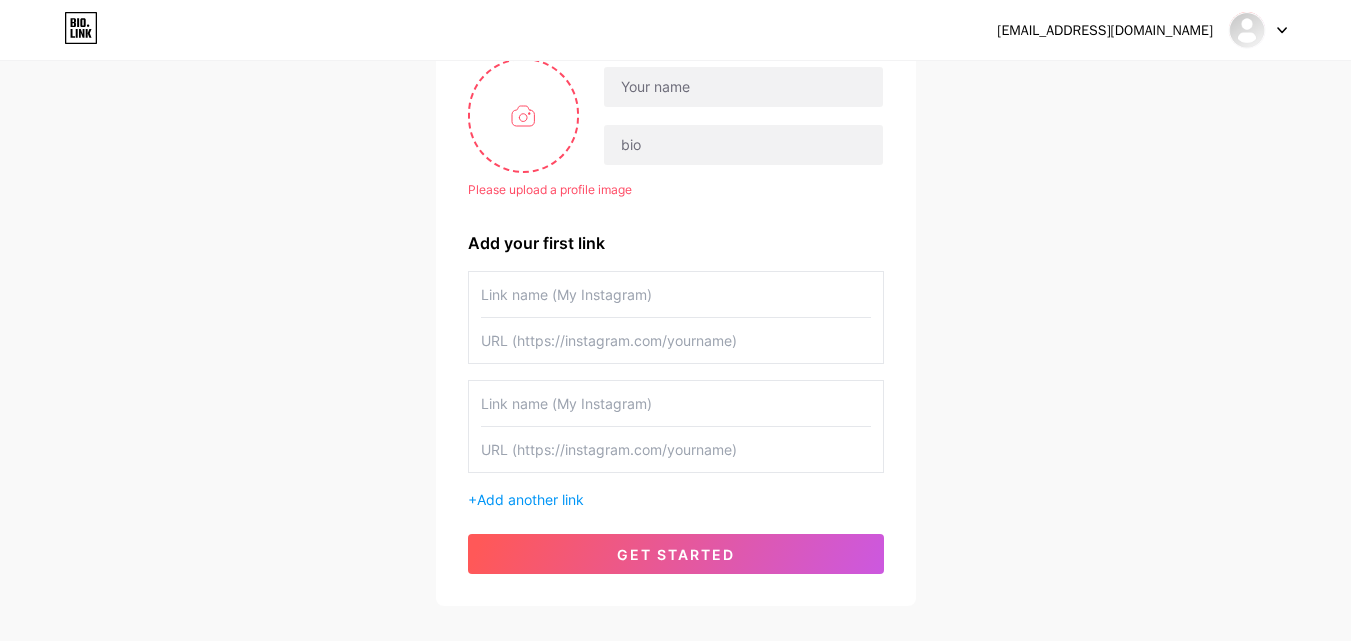 type on "W" 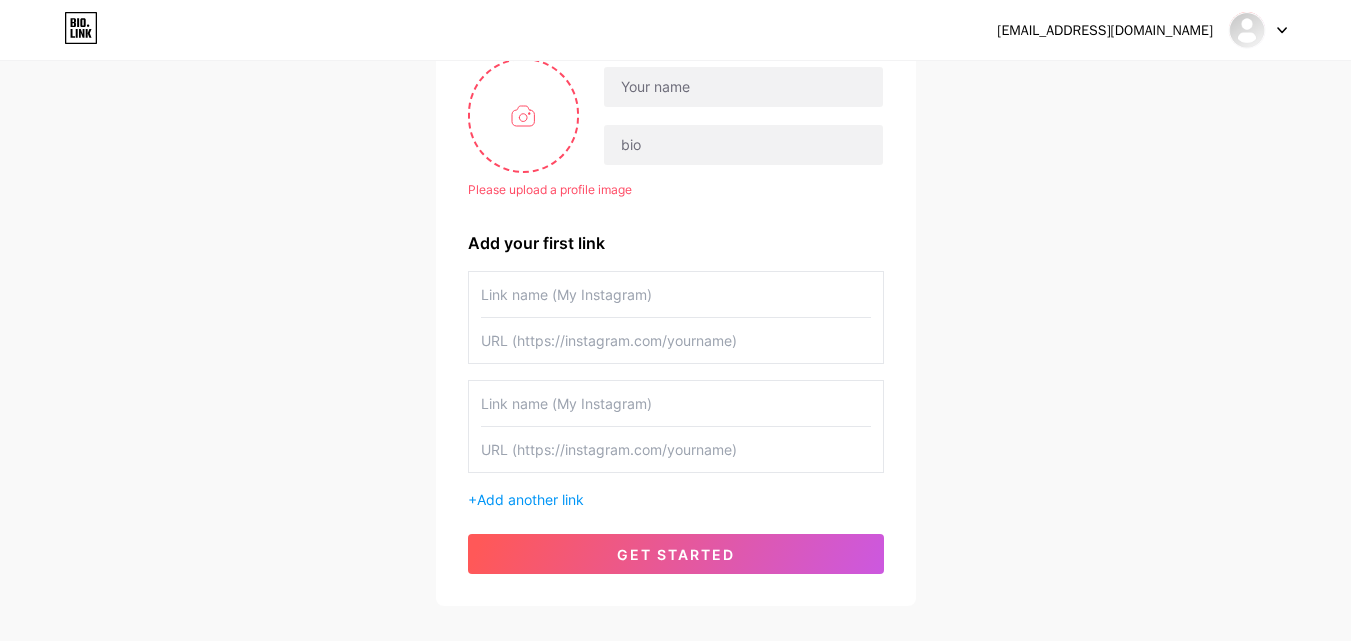 type on "w" 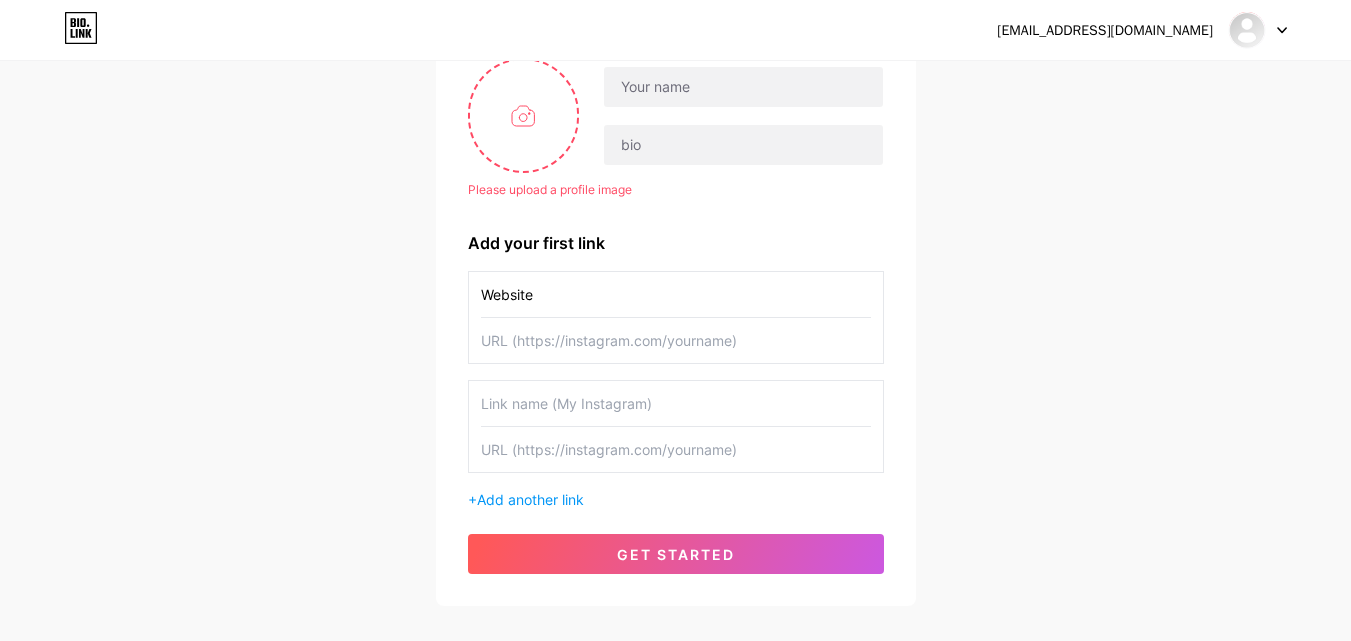type on "Website" 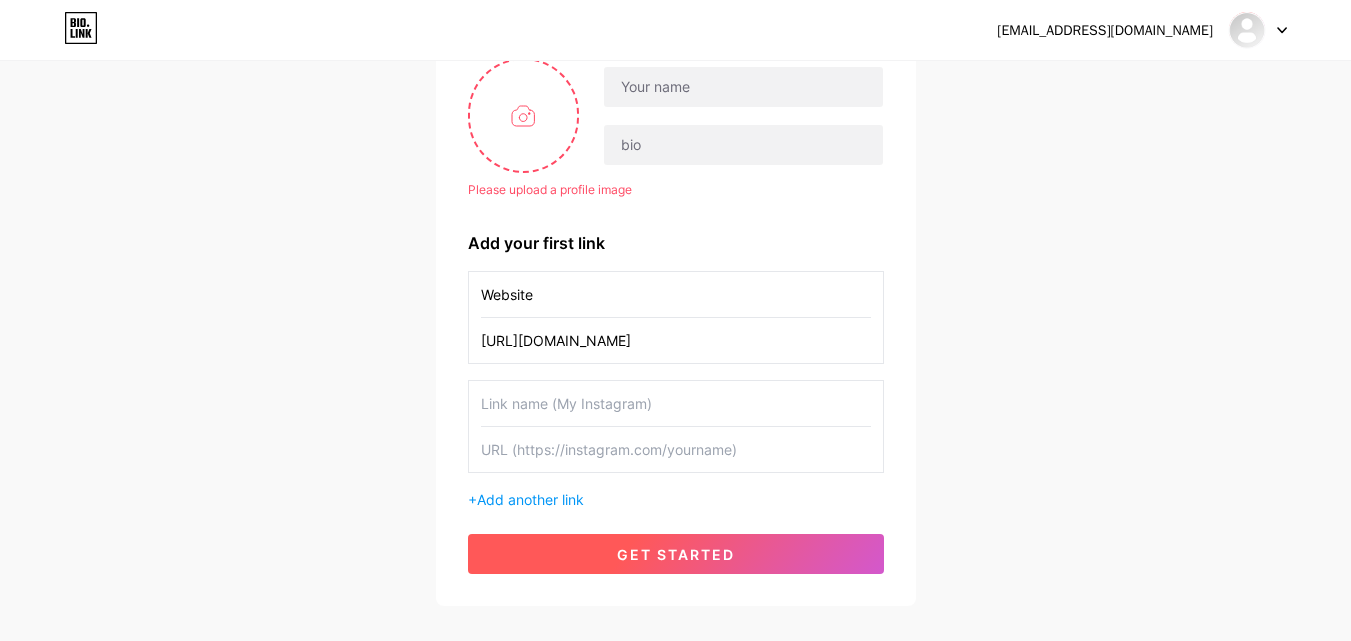 type on "[URL][DOMAIN_NAME]" 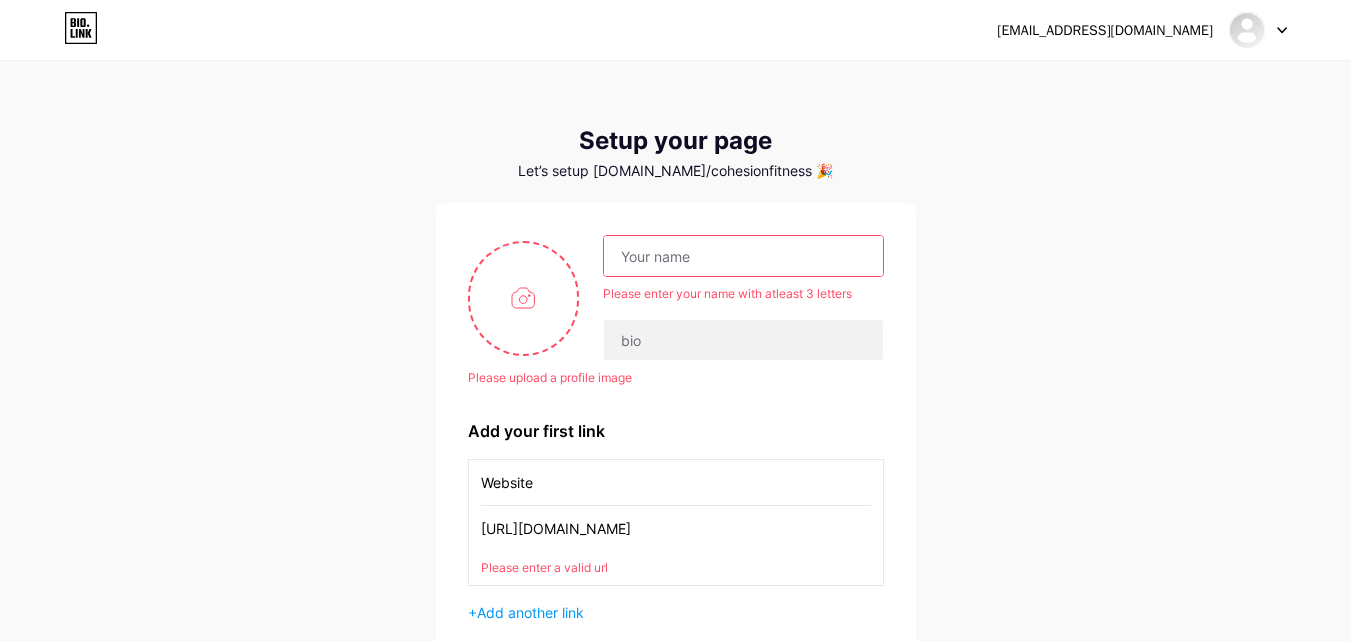 scroll, scrollTop: 0, scrollLeft: 0, axis: both 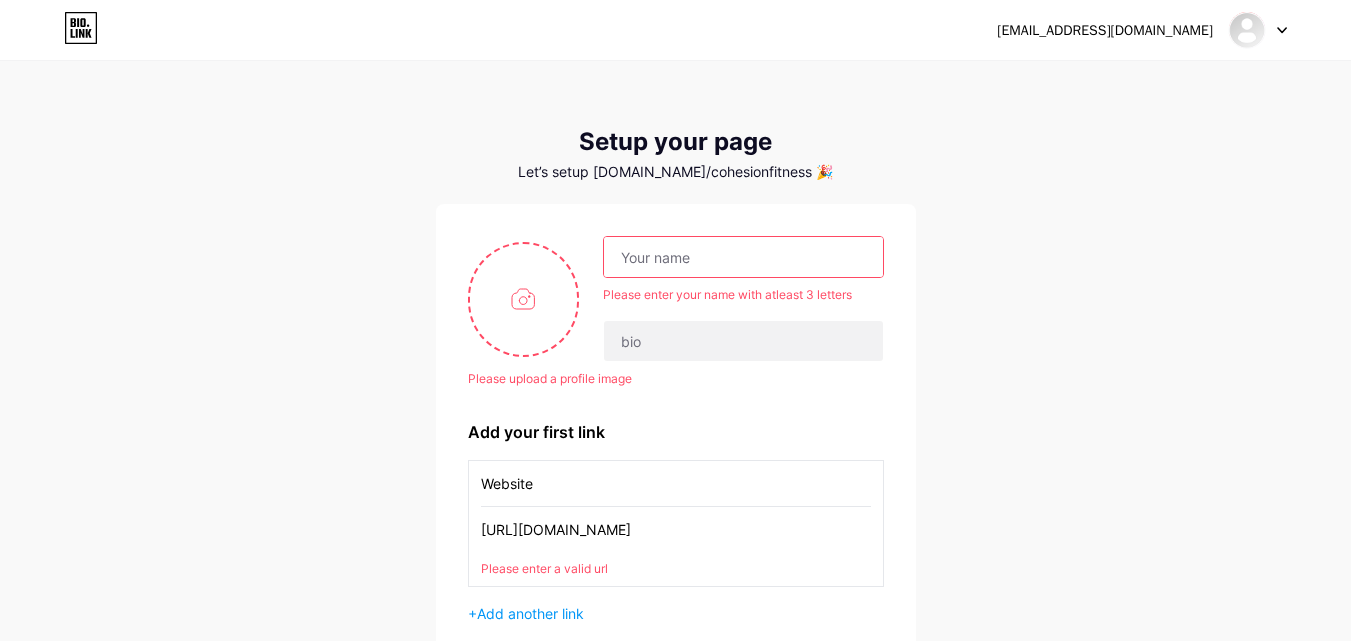 click at bounding box center [743, 257] 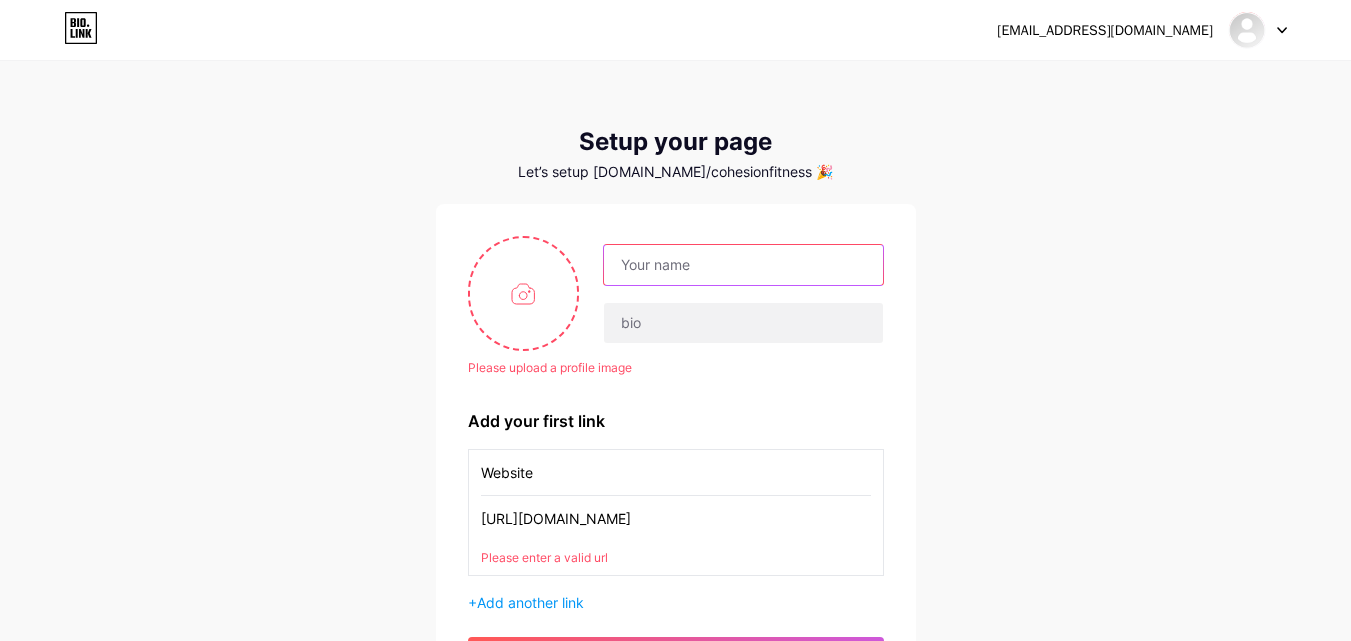 click at bounding box center [743, 265] 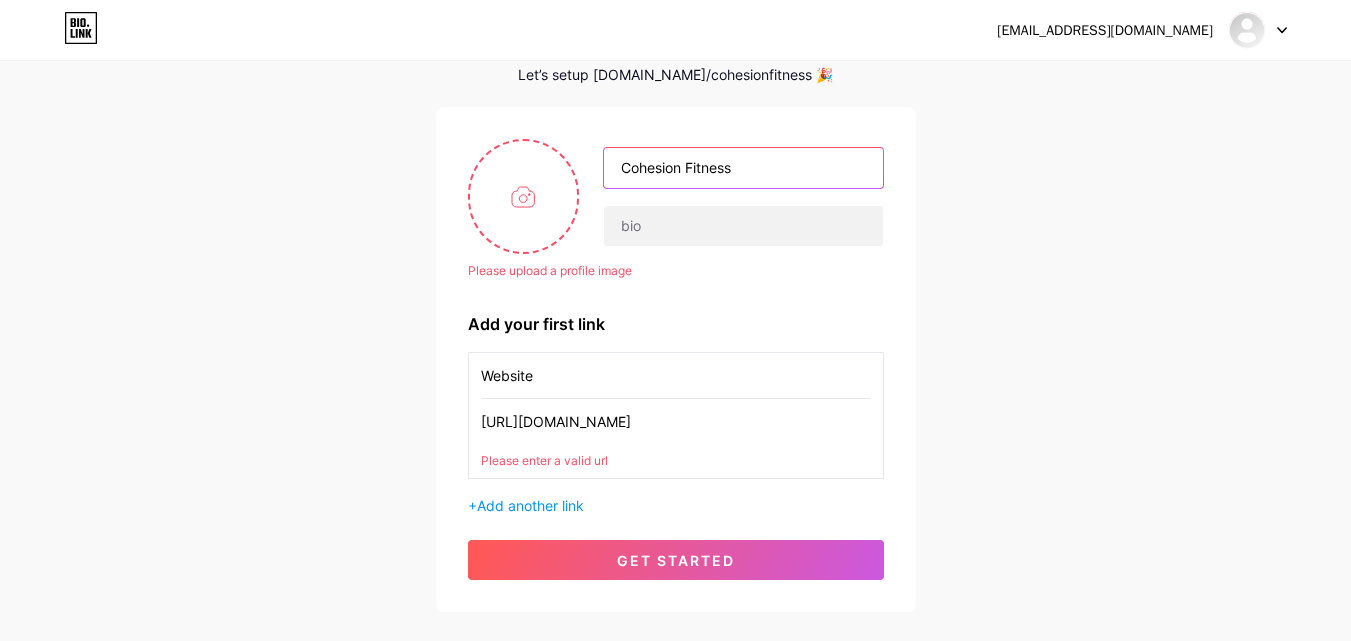 scroll, scrollTop: 212, scrollLeft: 0, axis: vertical 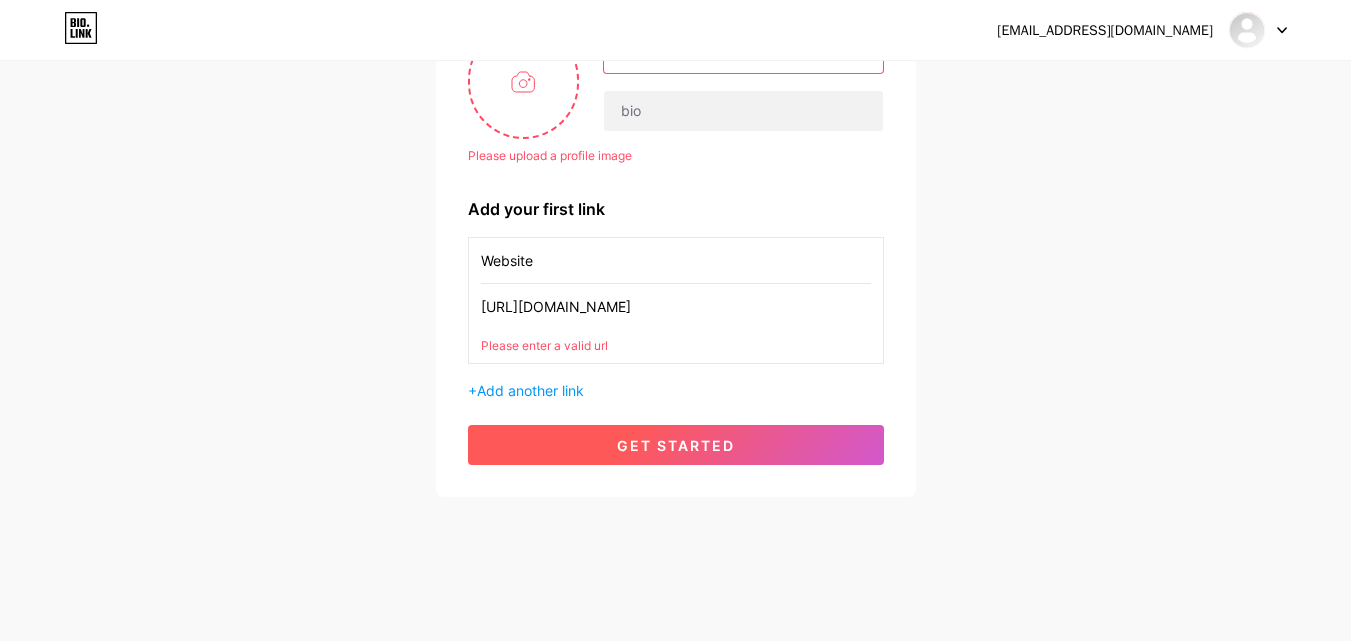 type on "Cohesion Fitness" 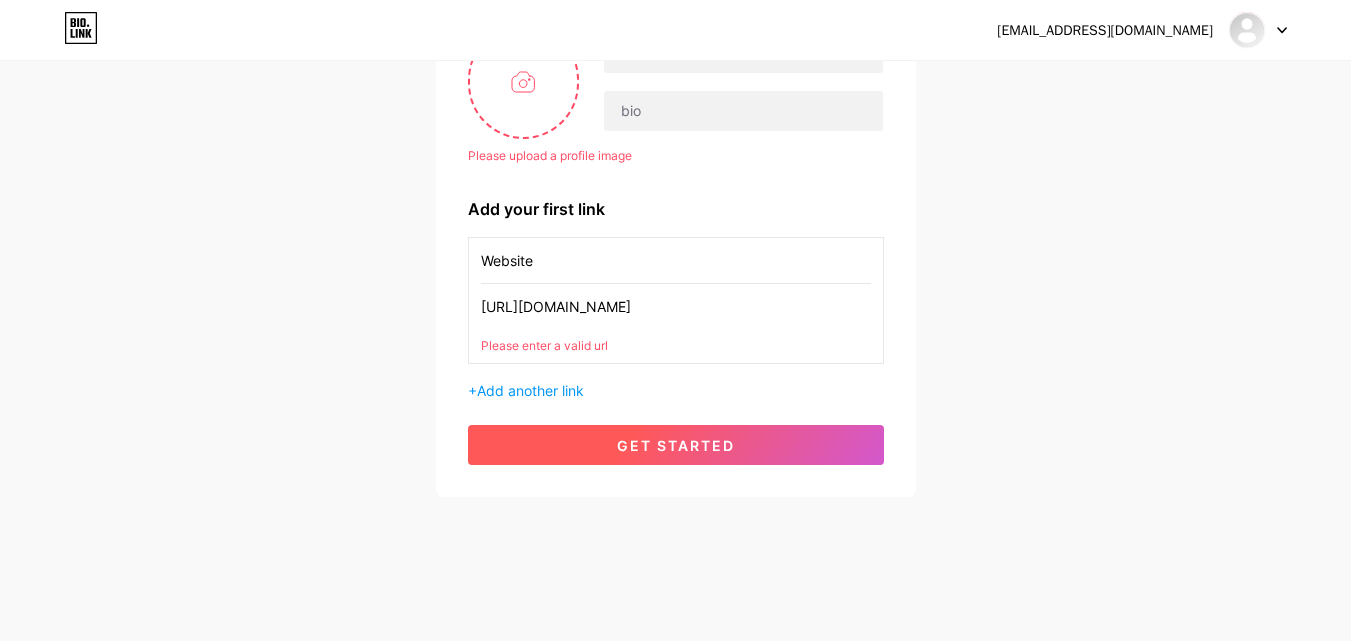 click on "get started" at bounding box center (676, 445) 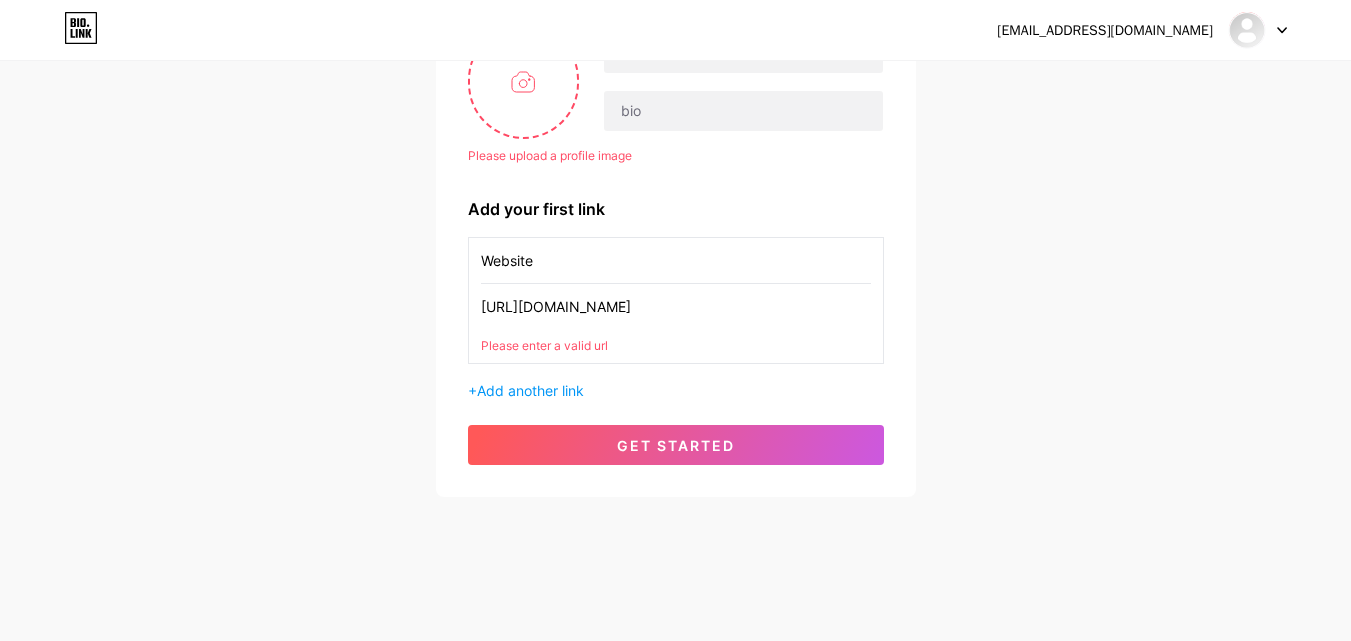 drag, startPoint x: 482, startPoint y: 311, endPoint x: 399, endPoint y: 305, distance: 83.21658 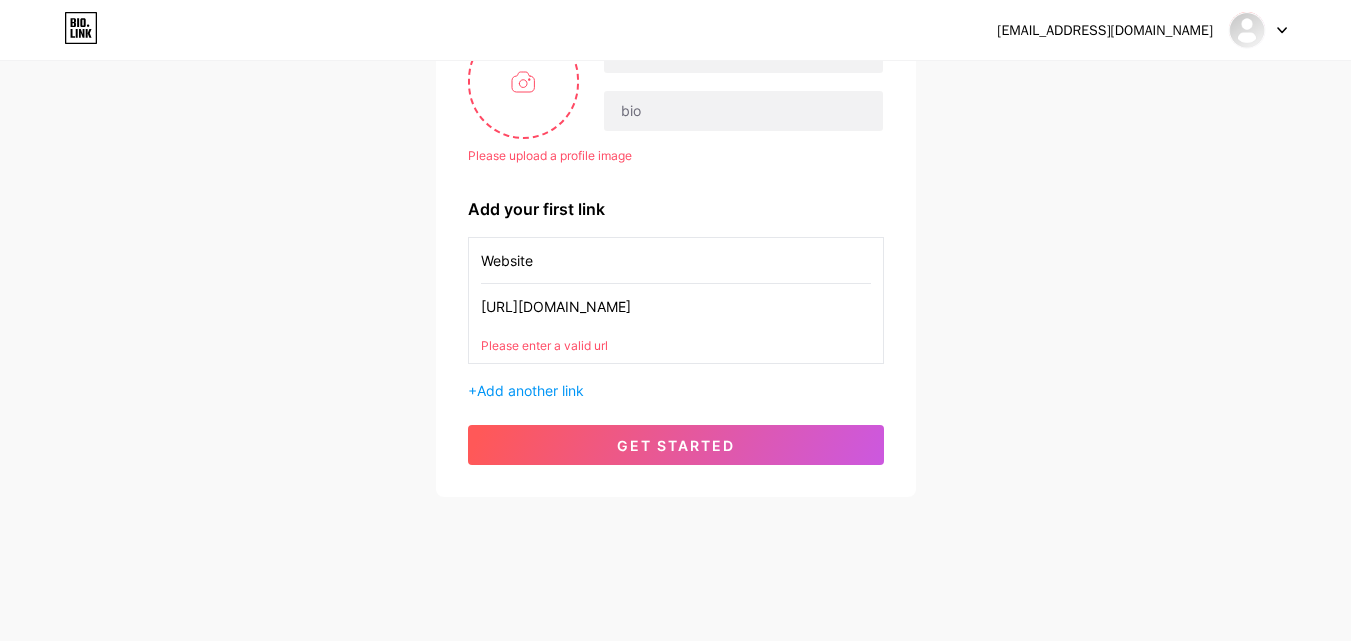 click on "[URL][DOMAIN_NAME]" at bounding box center (676, 306) 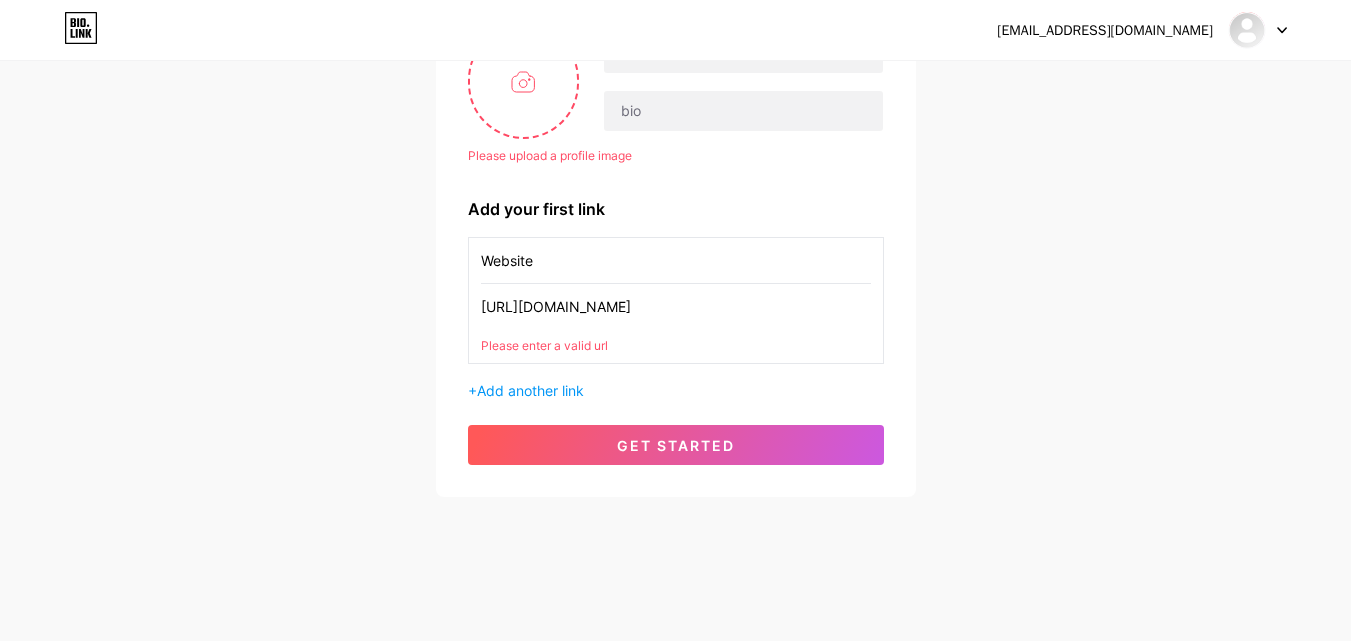 click on "[URL][DOMAIN_NAME]" at bounding box center [676, 306] 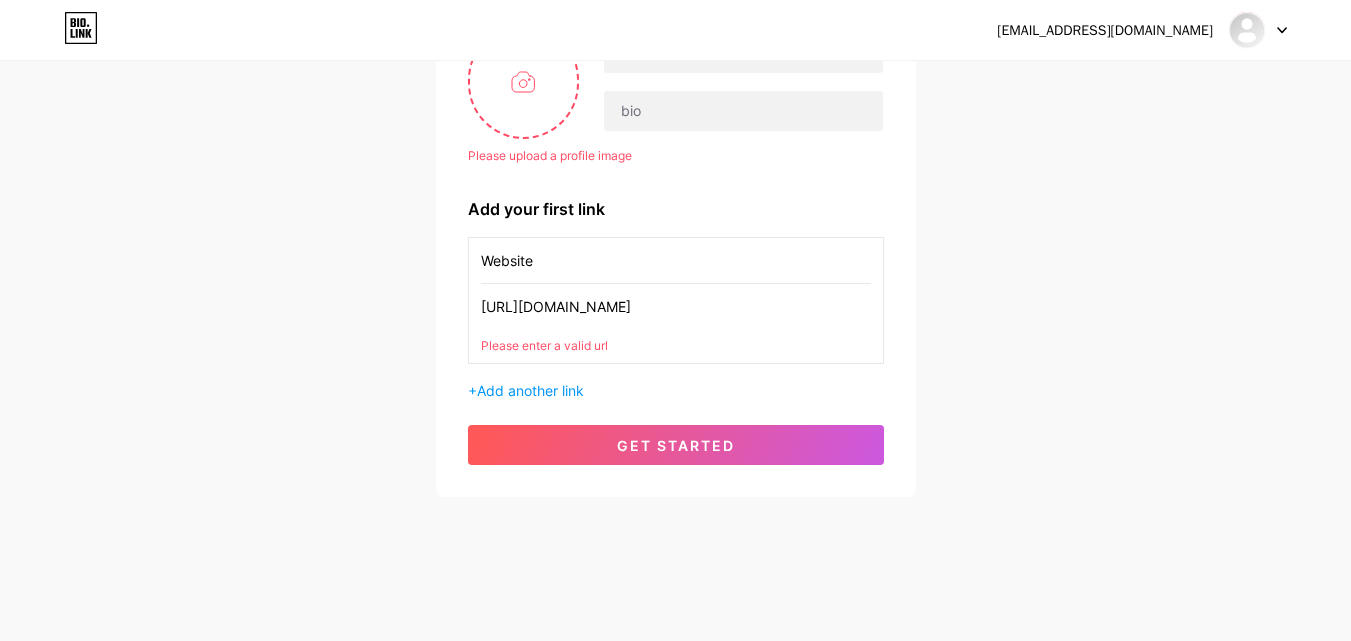 drag, startPoint x: 529, startPoint y: 309, endPoint x: 156, endPoint y: 266, distance: 375.47037 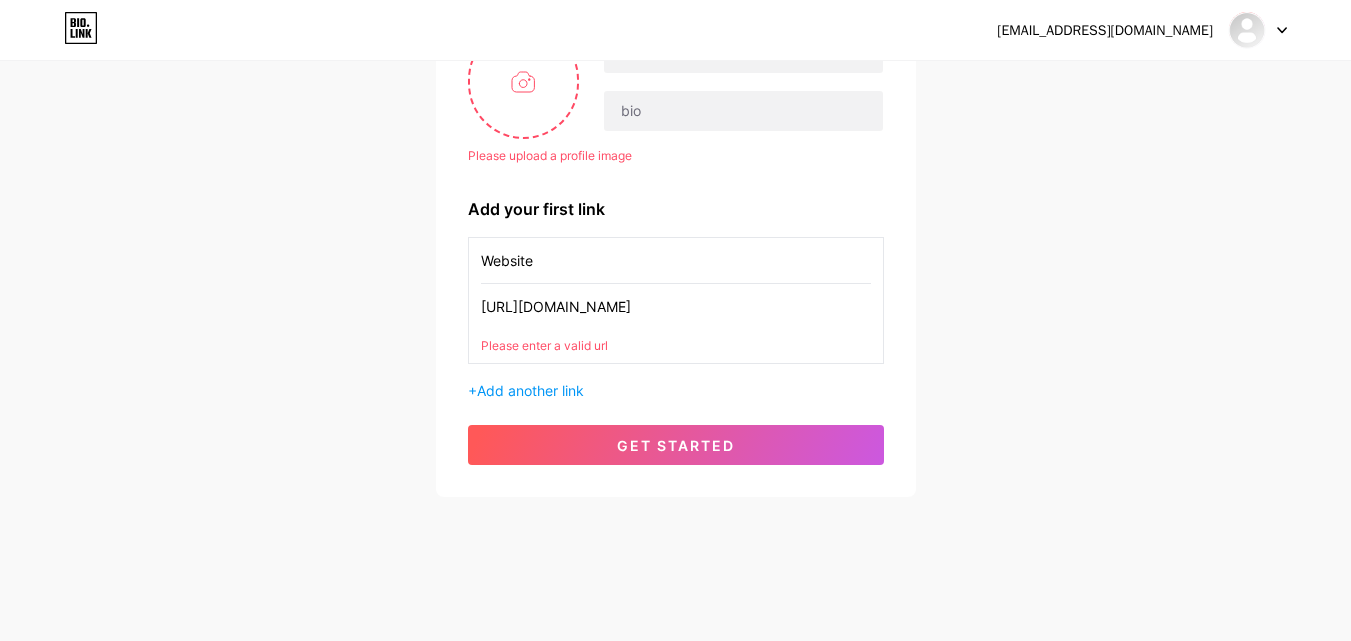 click on "[EMAIL_ADDRESS][DOMAIN_NAME]           Dashboard     Logout   Setup your page   Let’s setup [DOMAIN_NAME]/cohesionfitness 🎉             Please upload a profile image   Cohesion Fitness       Please upload a profile image   Add your first link   Website   [URL][DOMAIN_NAME]   Please enter a valid url
+  Add another link     get started" at bounding box center [675, 174] 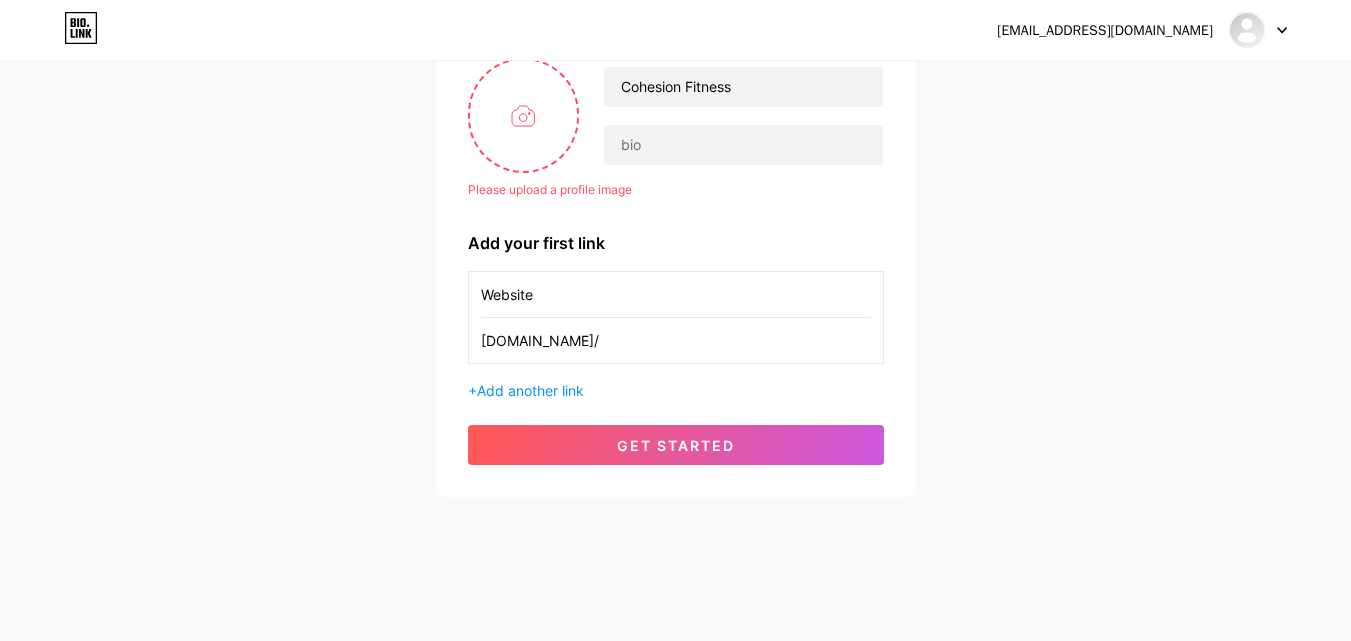 scroll, scrollTop: 178, scrollLeft: 0, axis: vertical 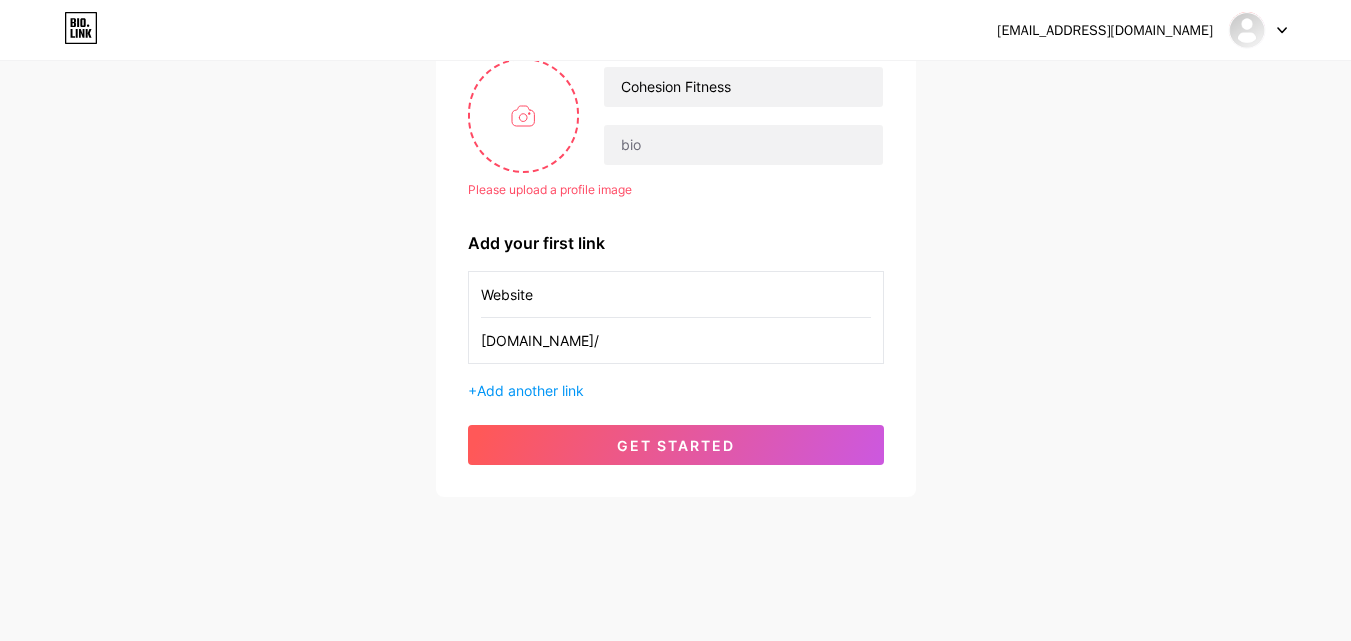 type on "[DOMAIN_NAME]/" 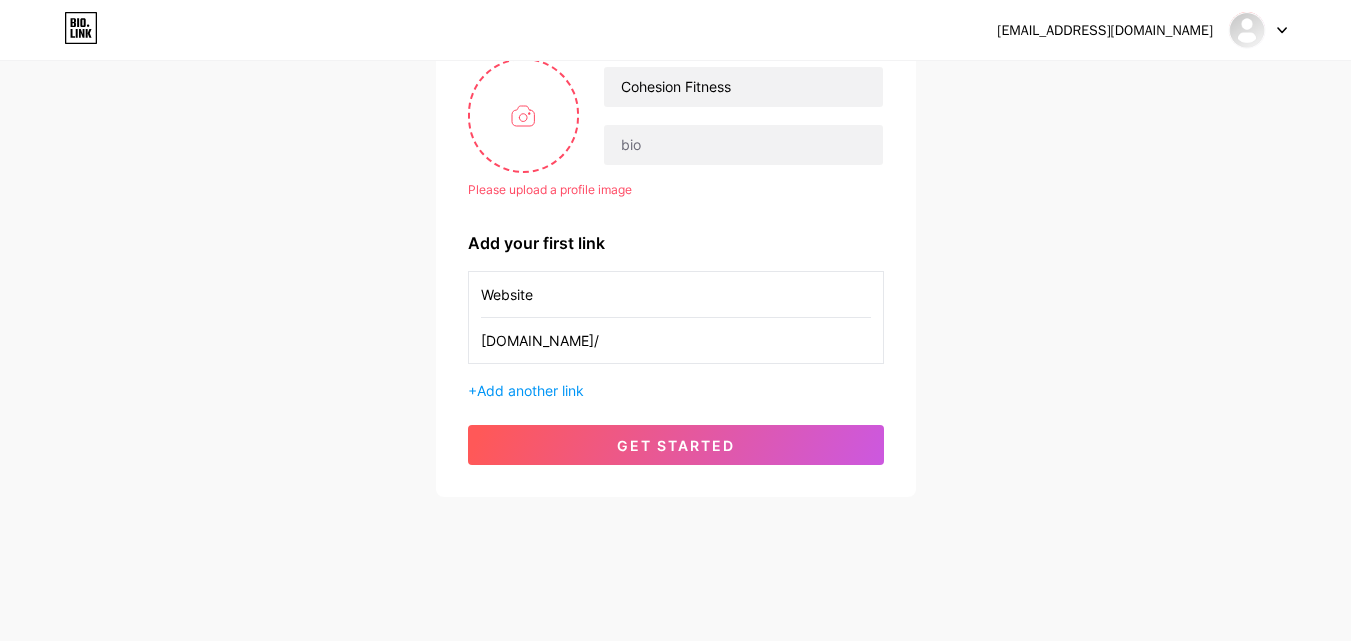 click on "Please upload a profile image   Cohesion Fitness       Please upload a profile image   Add your first link   Website   [DOMAIN_NAME]/
+  Add another link     get started" at bounding box center (676, 261) 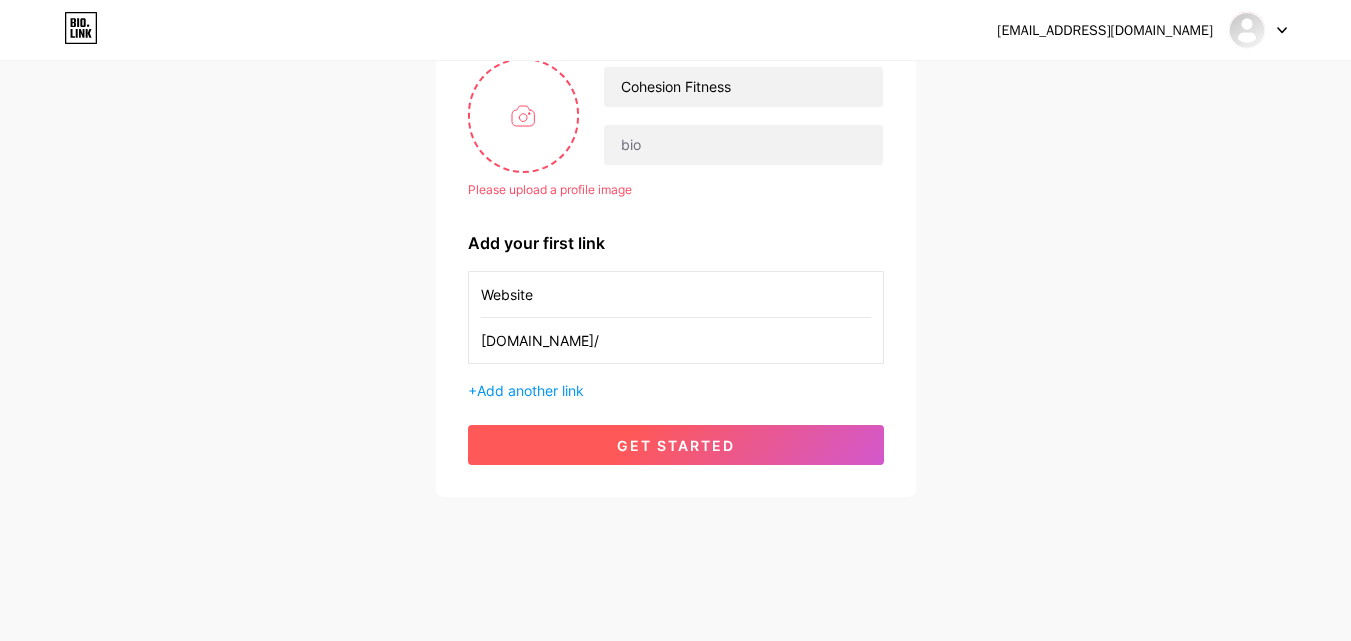 click on "get started" at bounding box center (676, 445) 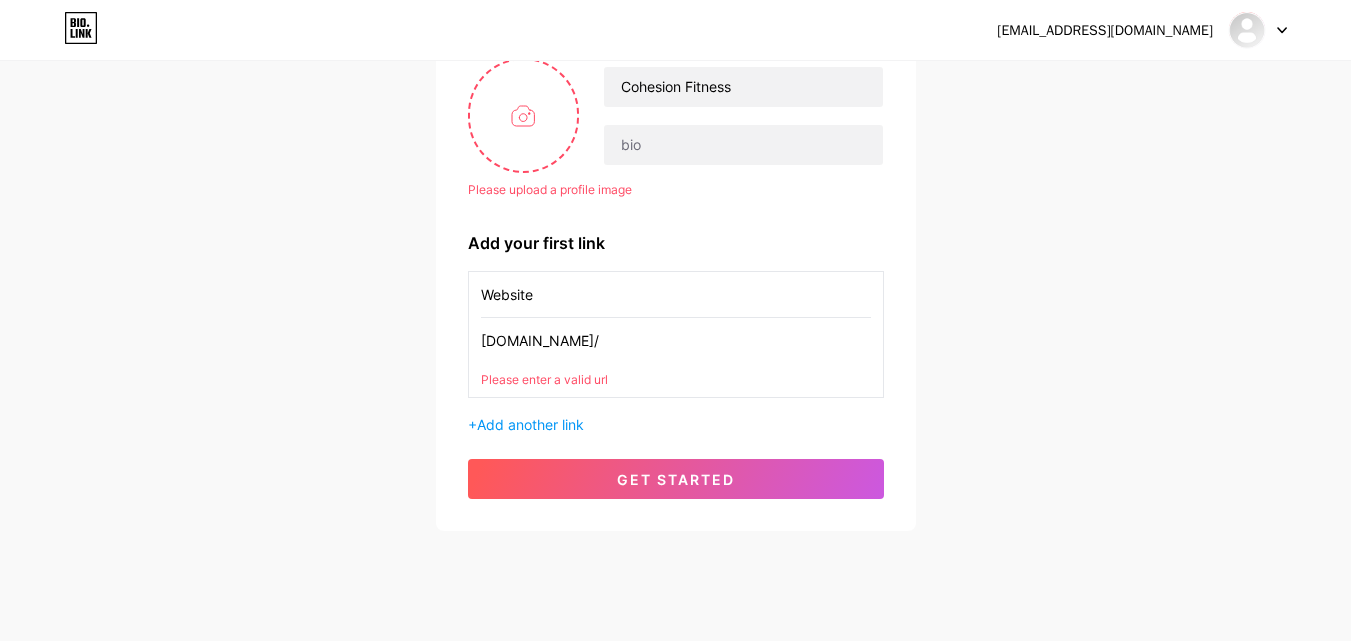type 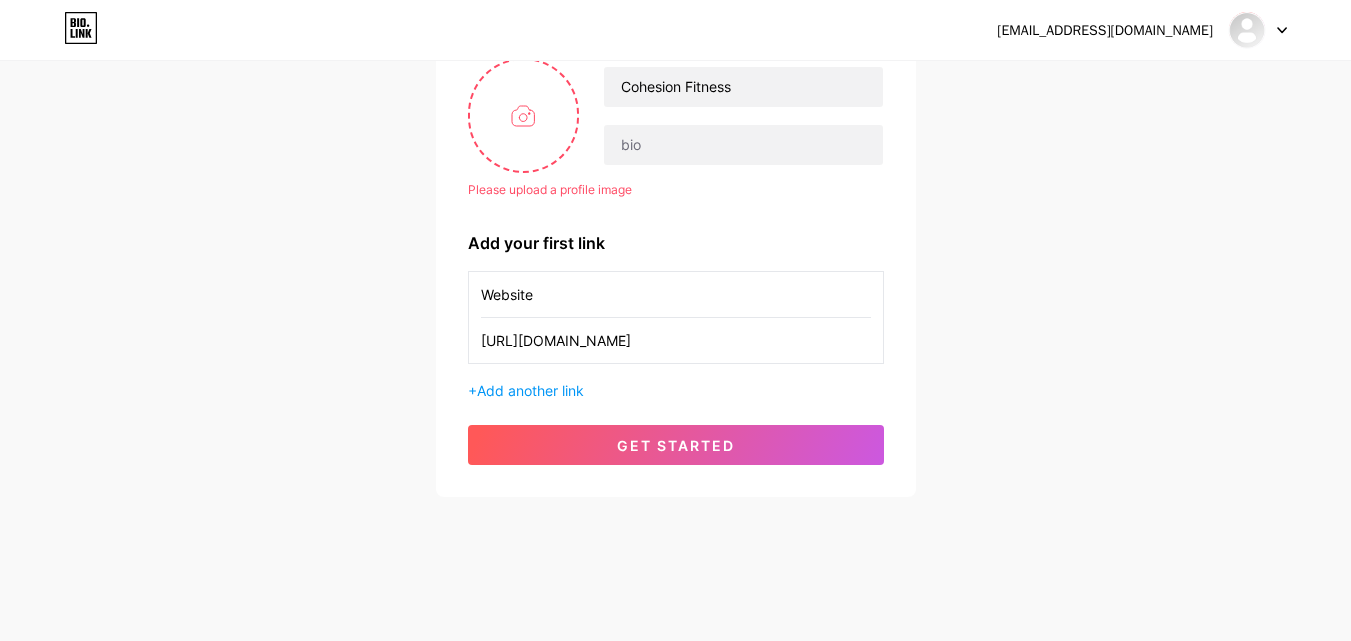 click on "[URL][DOMAIN_NAME]" at bounding box center [676, 340] 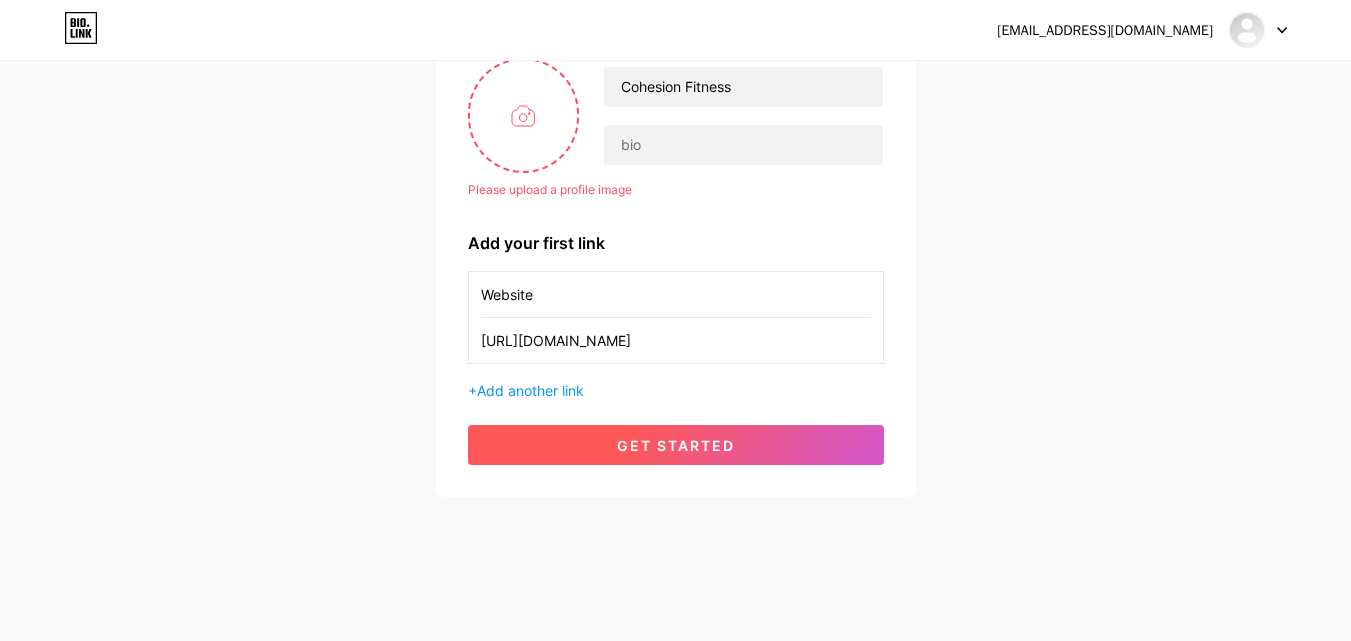 type on "[URL][DOMAIN_NAME]" 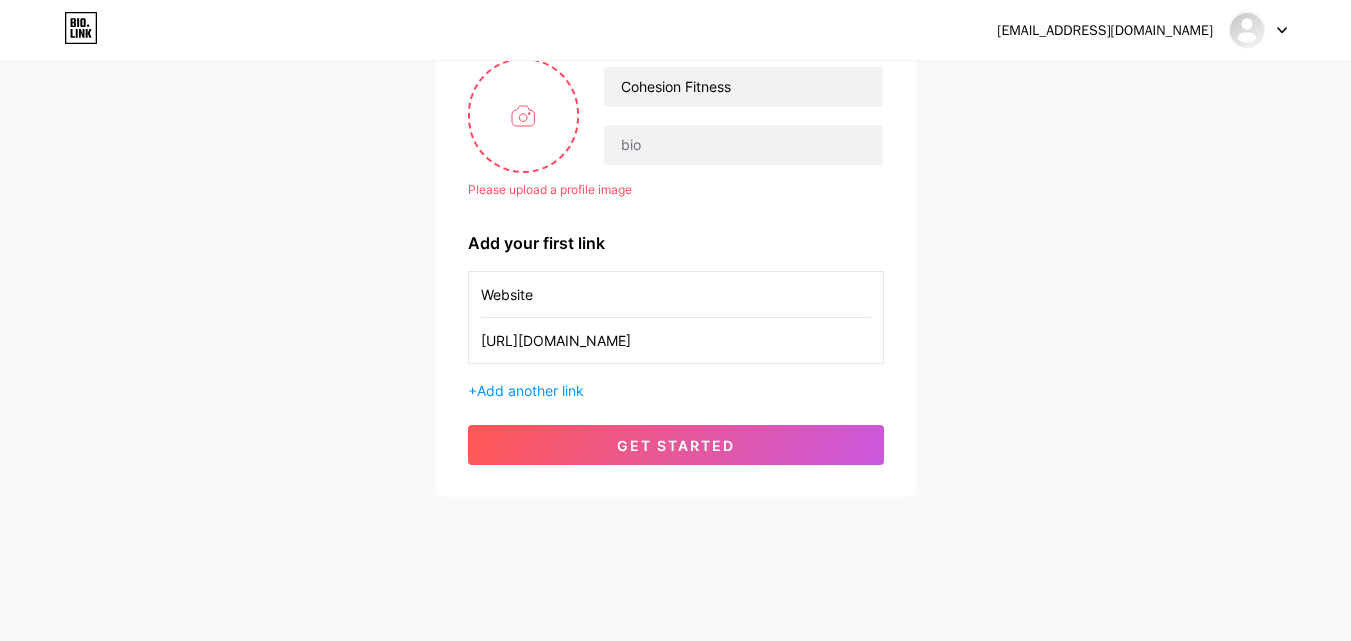 click on "get started" at bounding box center (676, 445) 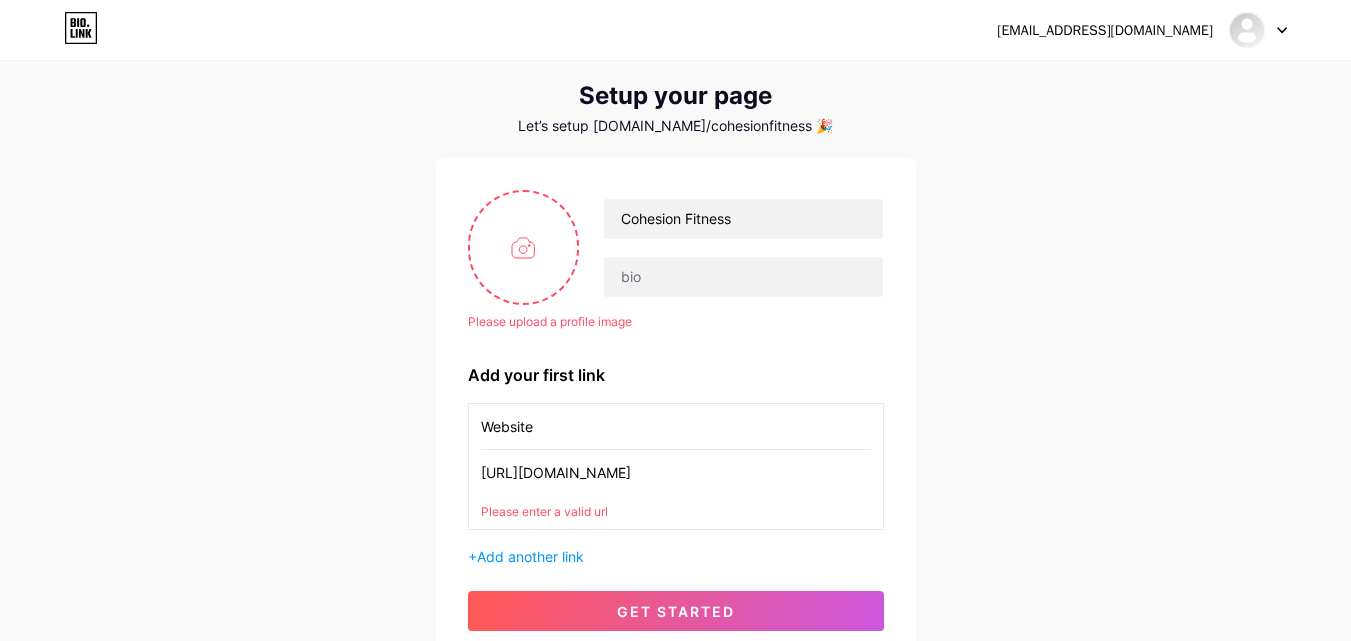 scroll, scrollTop: 0, scrollLeft: 0, axis: both 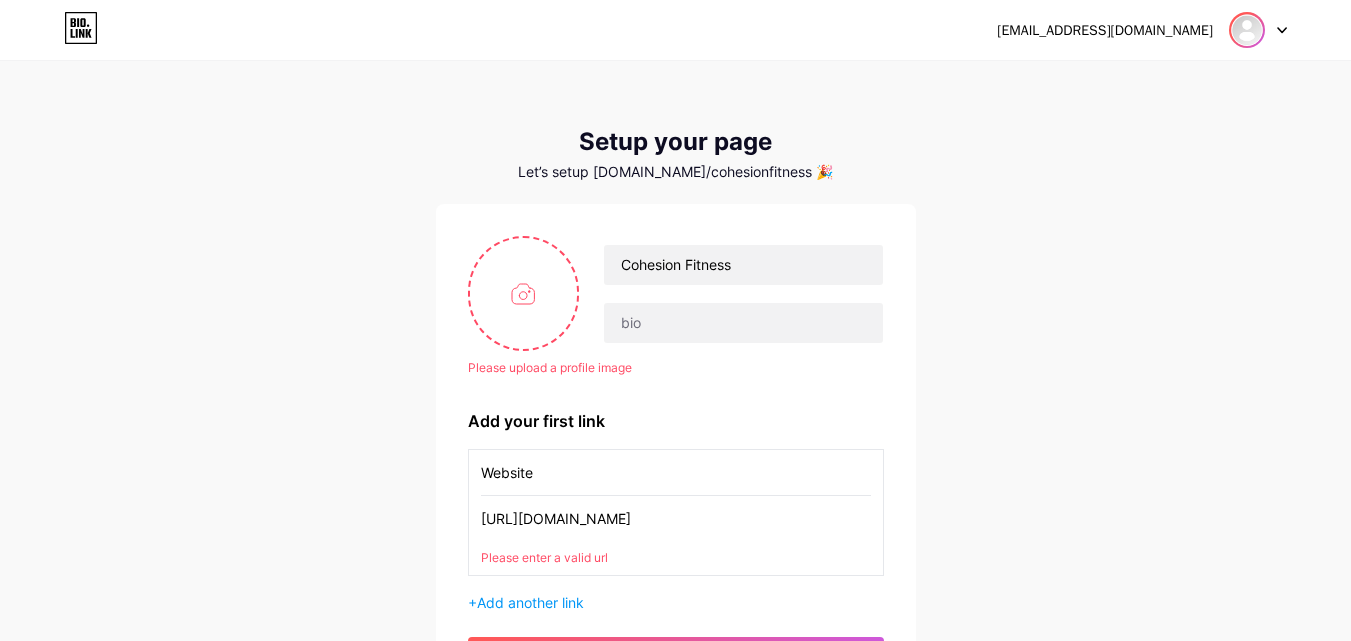 click at bounding box center [1247, 30] 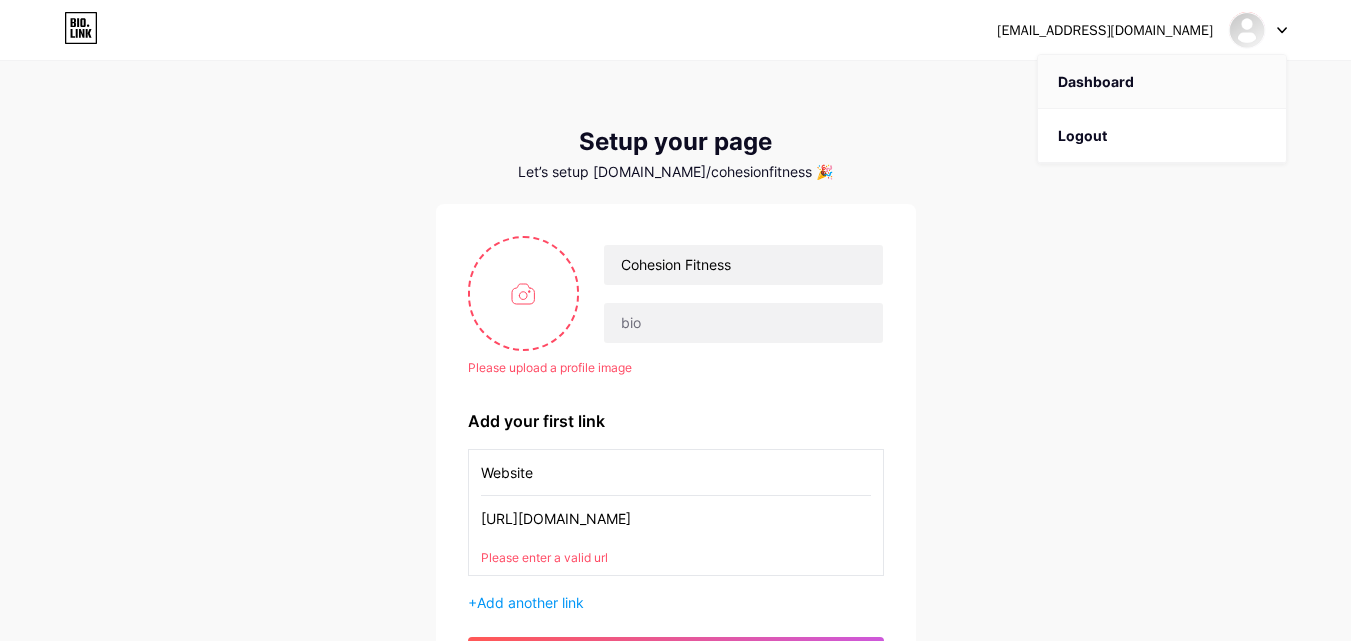 click on "Dashboard" at bounding box center (1162, 82) 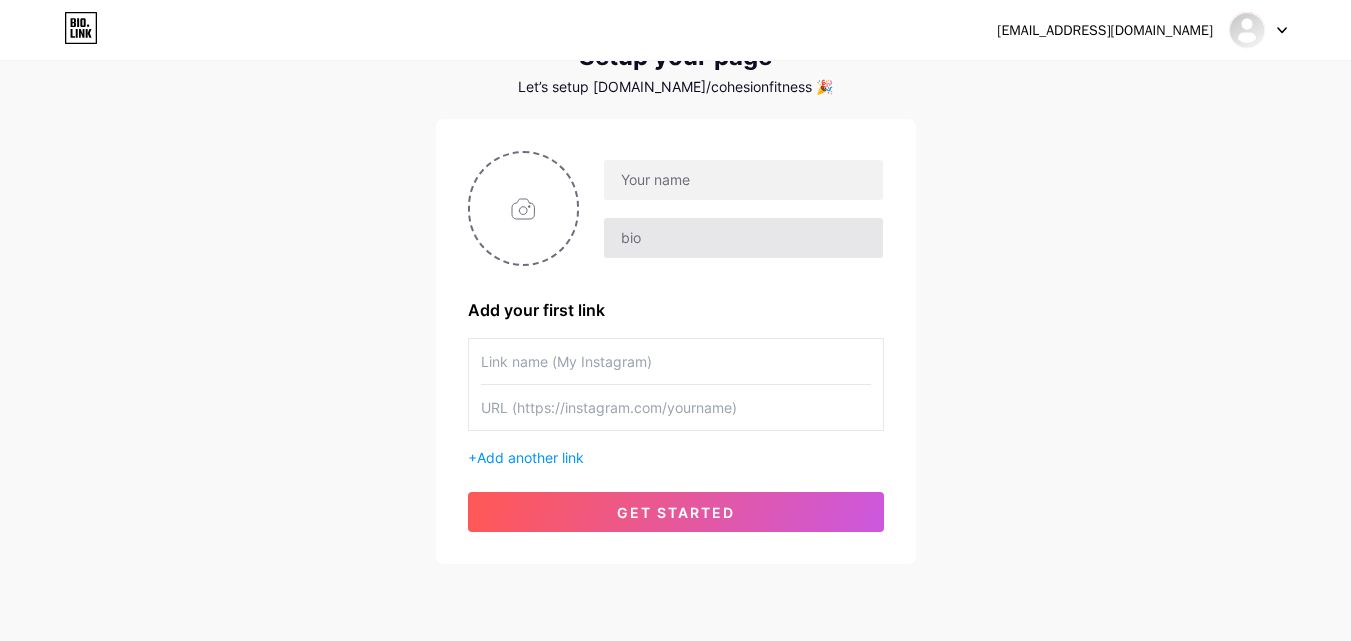 scroll, scrollTop: 0, scrollLeft: 0, axis: both 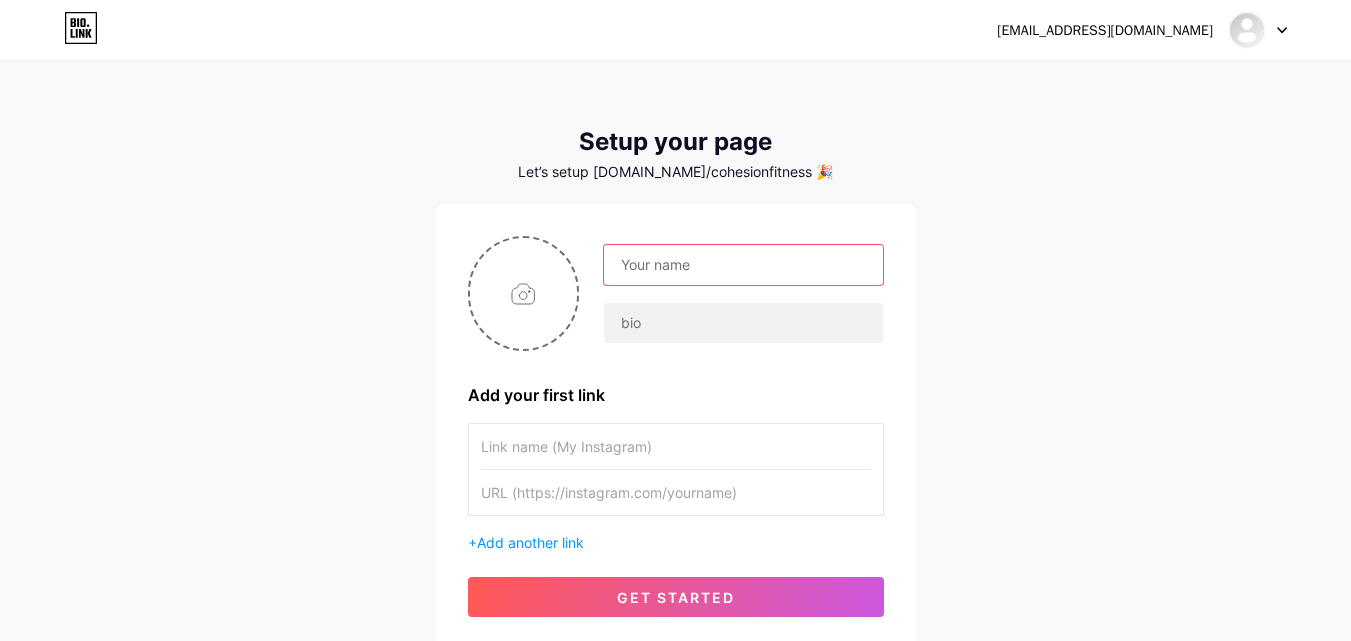 click at bounding box center (743, 265) 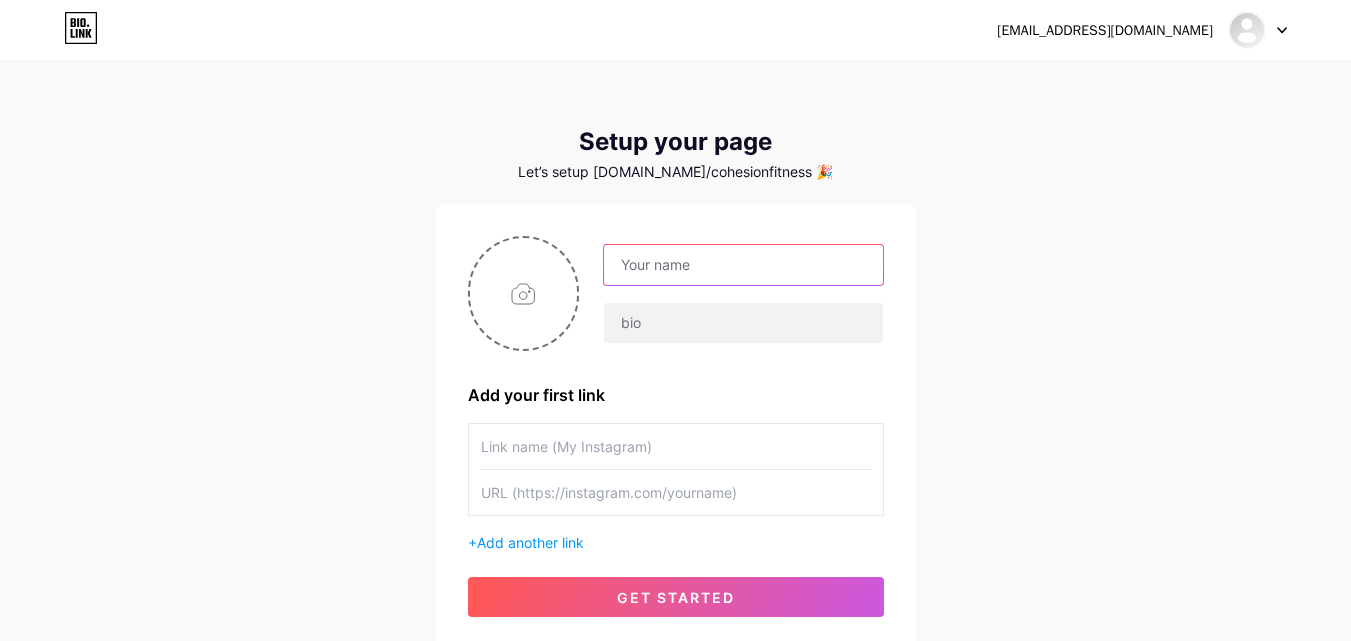 click at bounding box center [743, 265] 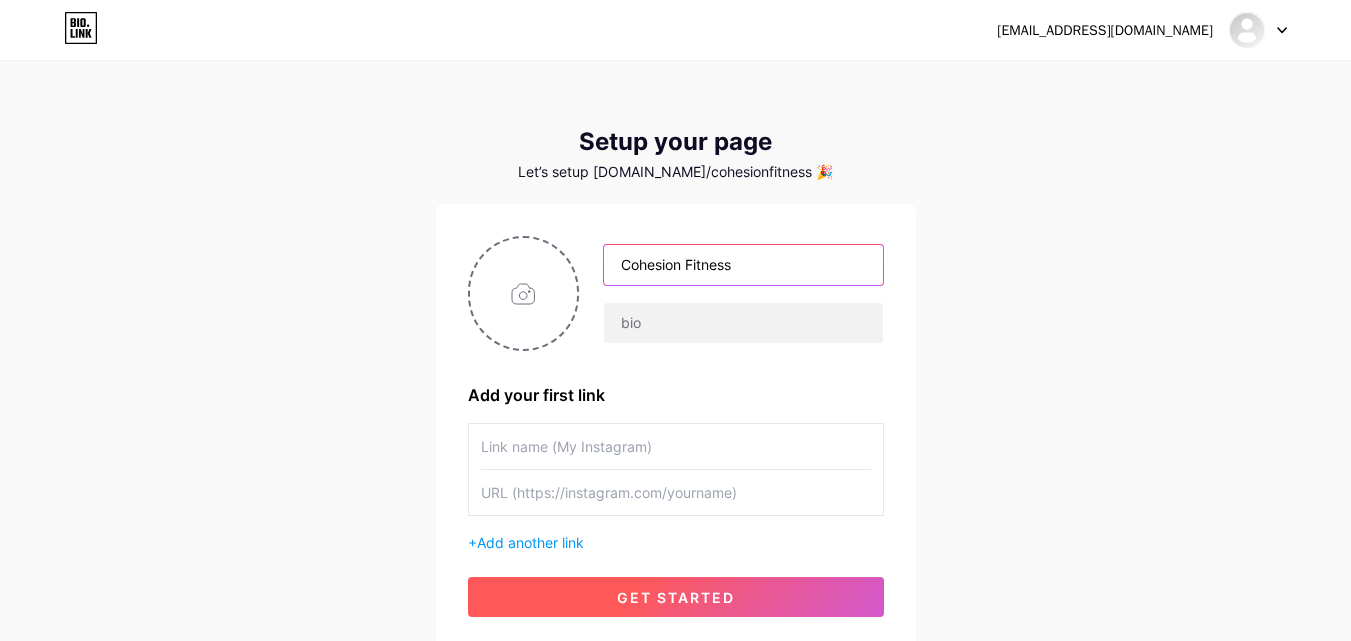 type on "Cohesion Fitness" 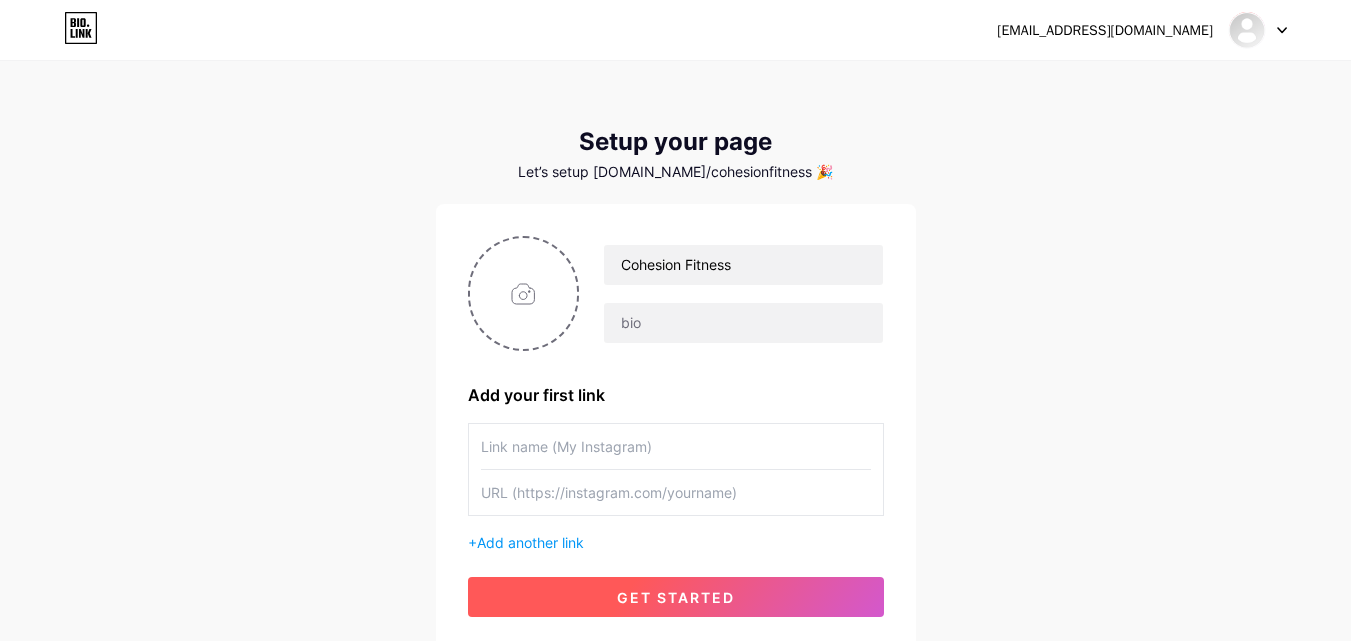 click on "get started" at bounding box center [676, 597] 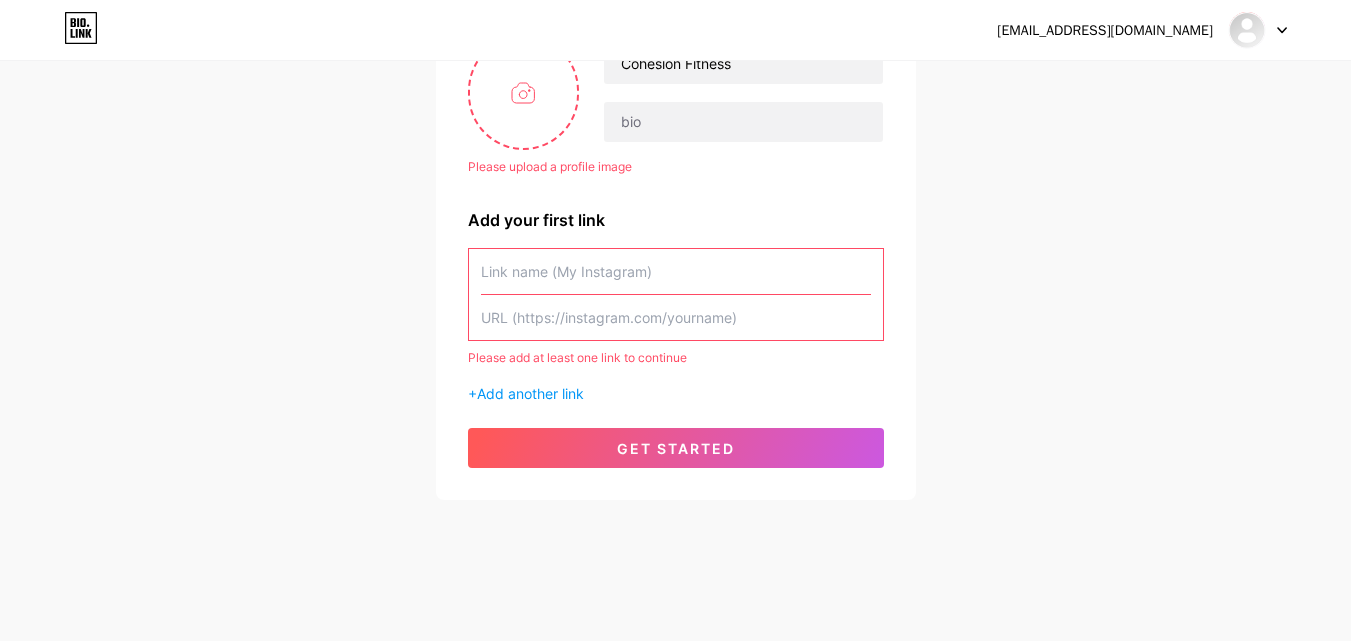 scroll, scrollTop: 204, scrollLeft: 0, axis: vertical 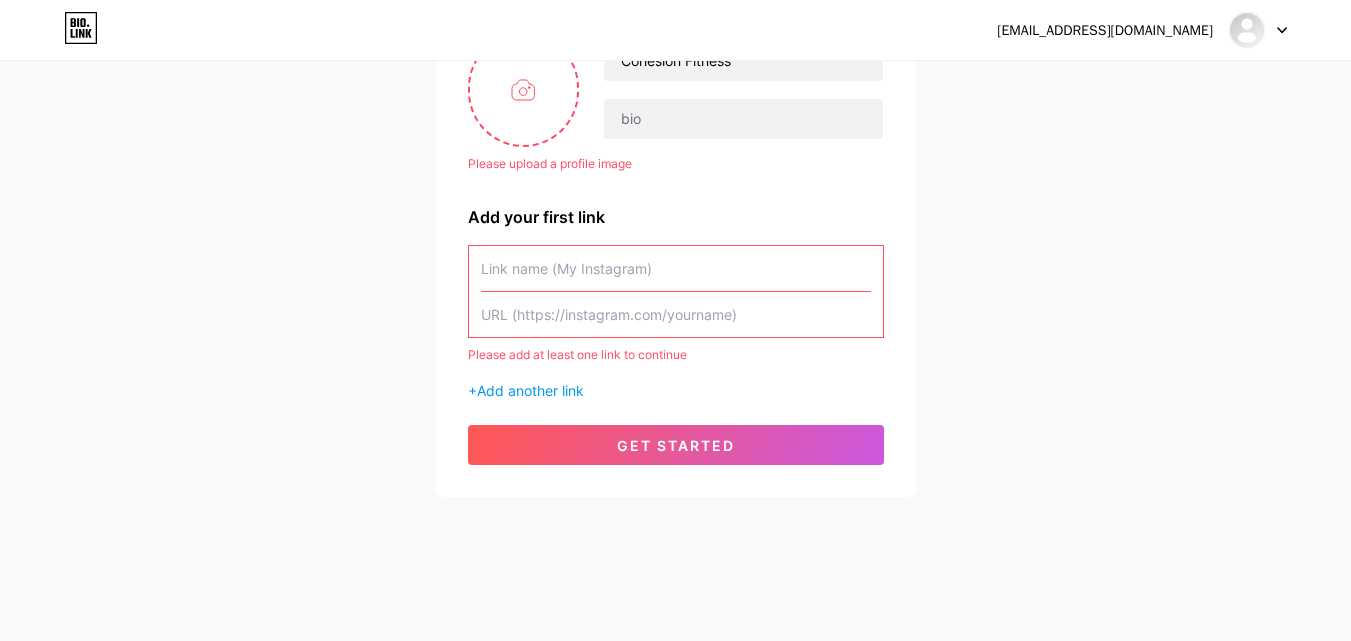 click at bounding box center (676, 268) 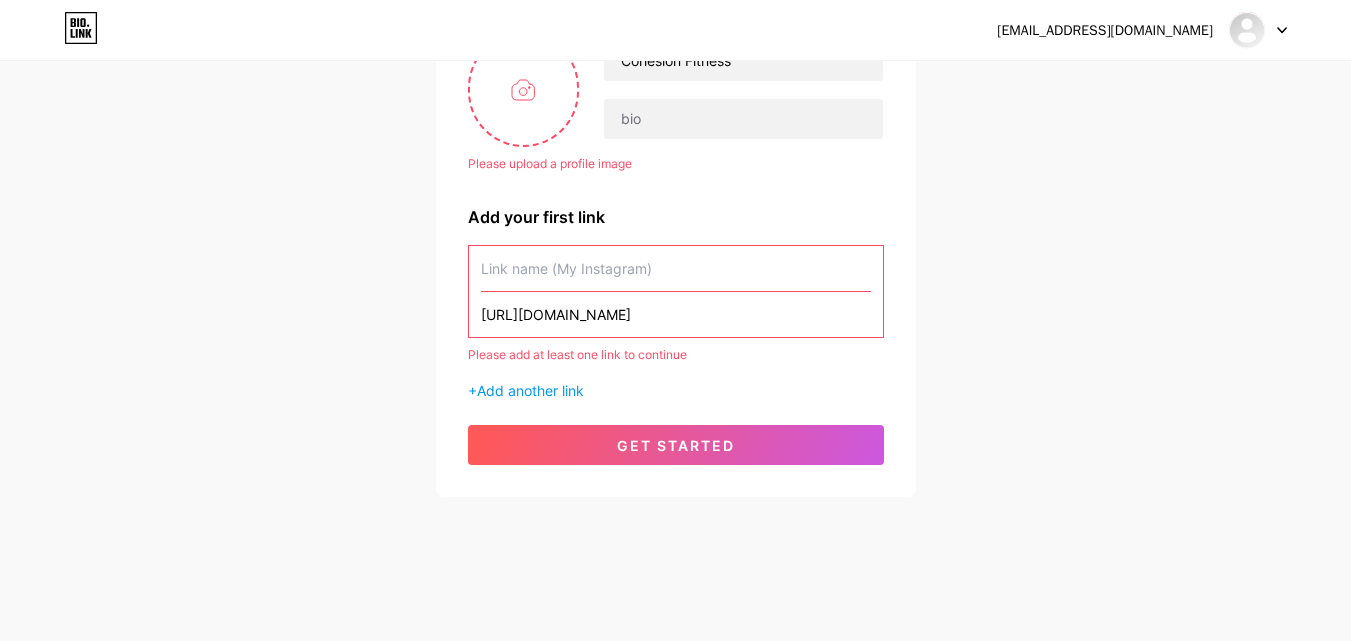 scroll, scrollTop: 178, scrollLeft: 0, axis: vertical 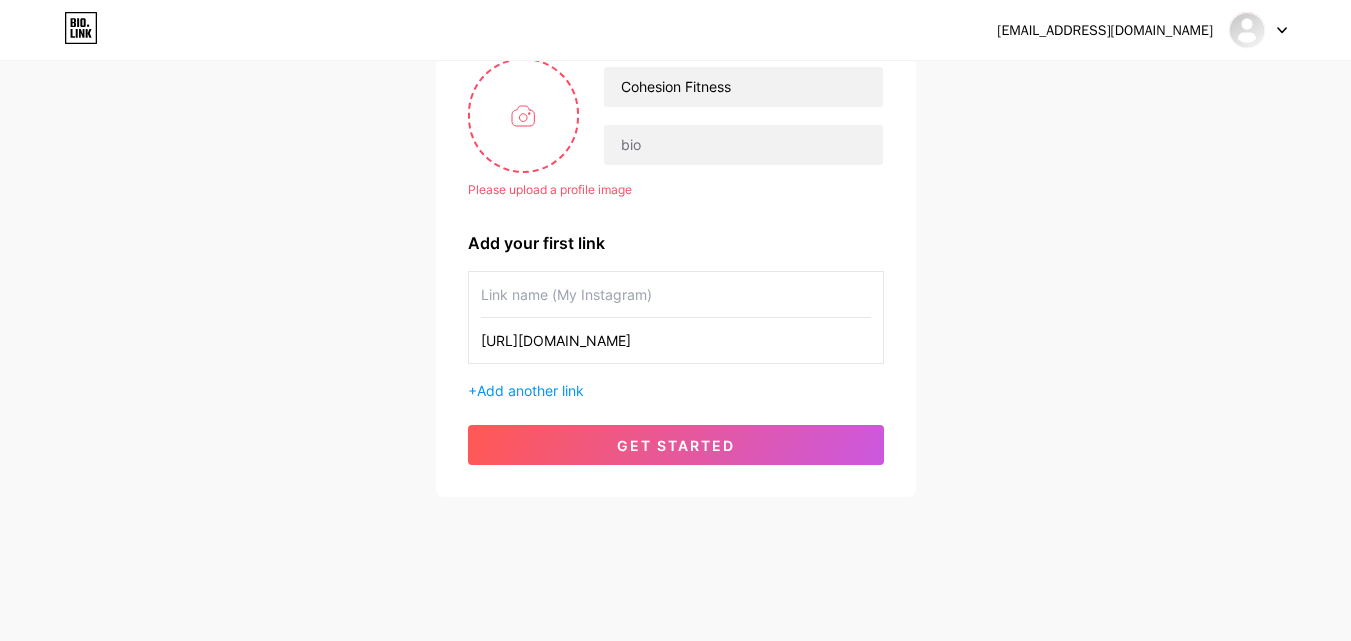 click on "[URL][DOMAIN_NAME]" at bounding box center (676, 340) 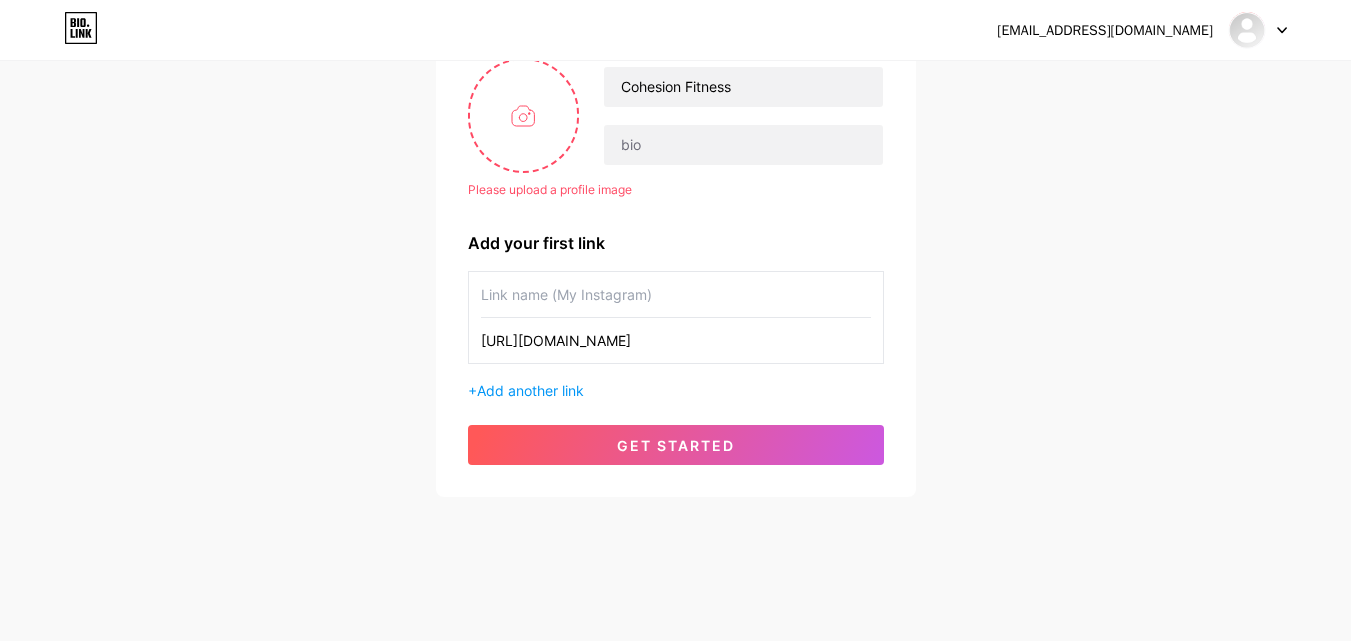 click on "[URL][DOMAIN_NAME]" at bounding box center [676, 340] 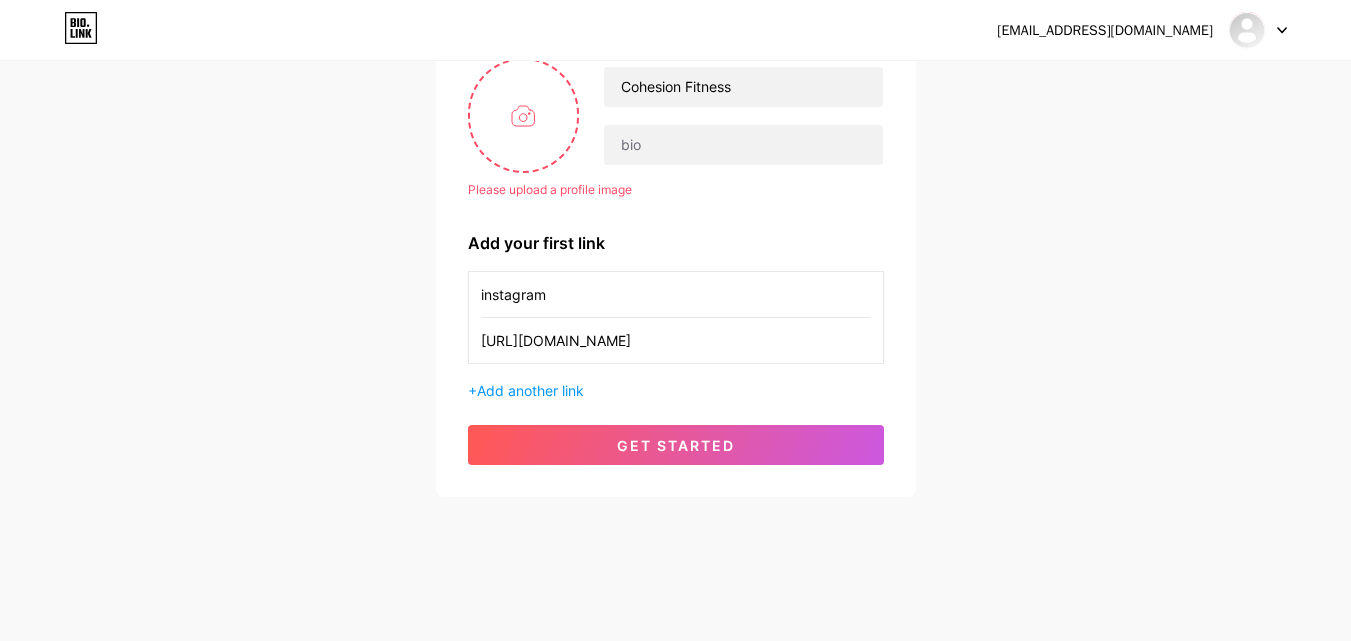 click on "instagram" at bounding box center [676, 294] 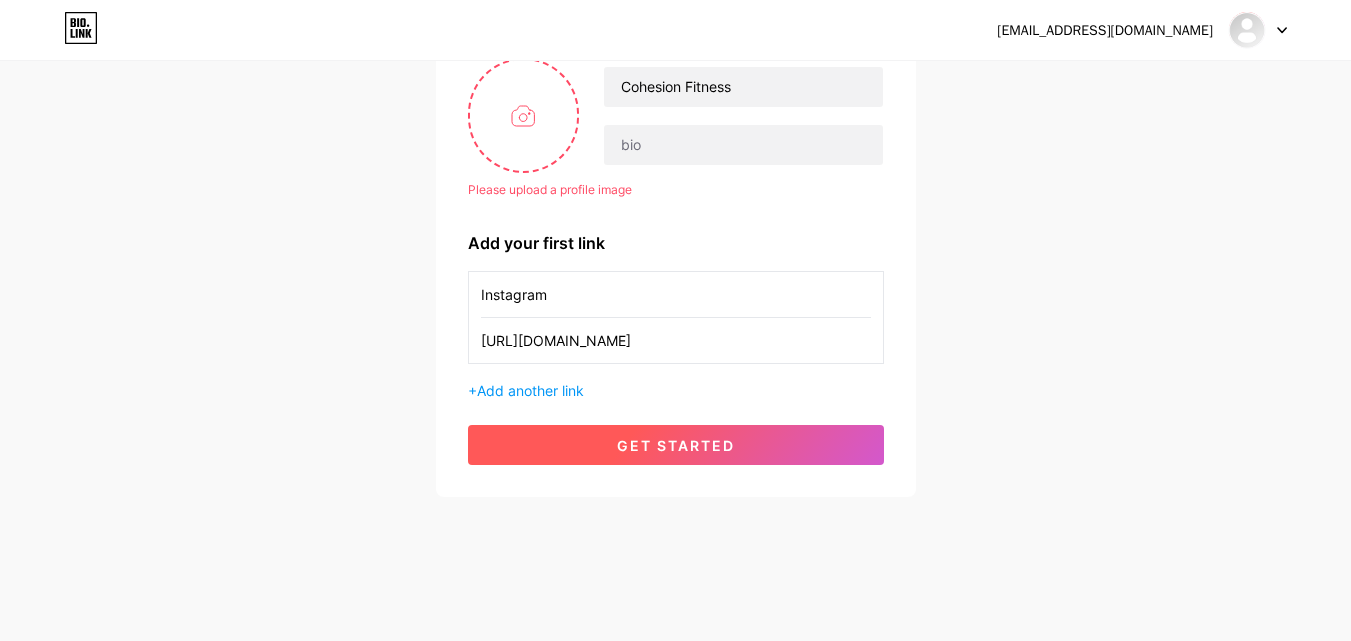 type on "Instagram" 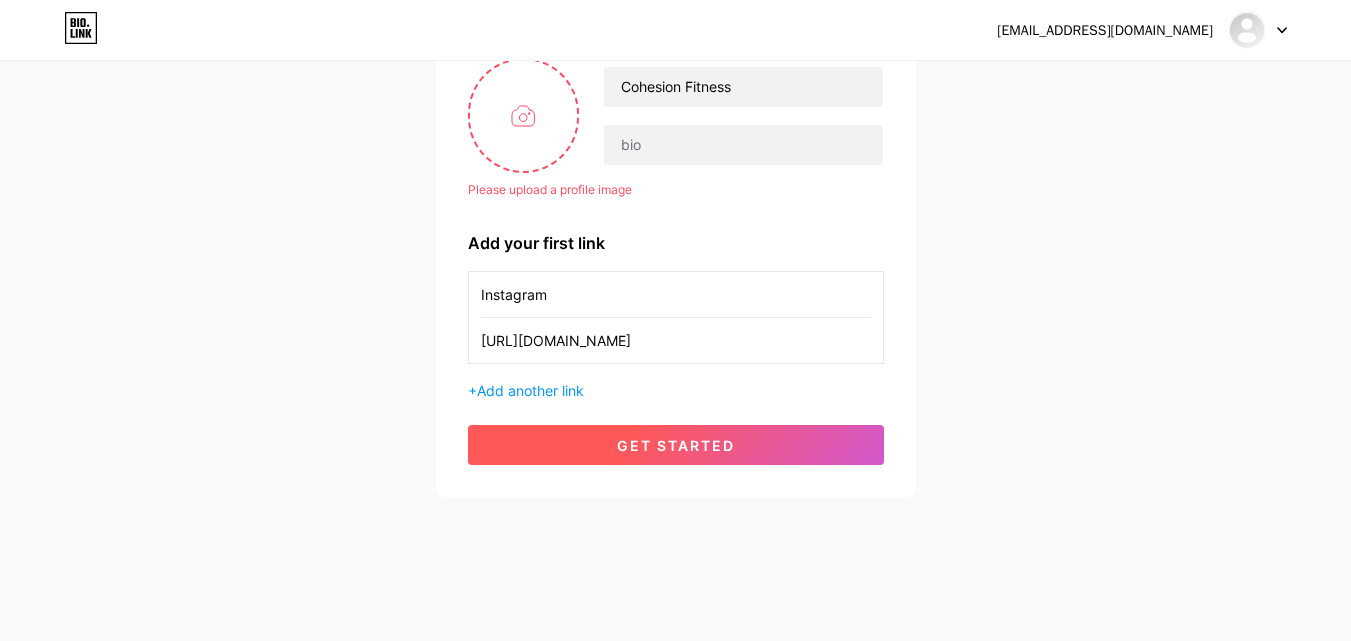 click on "get started" at bounding box center (676, 445) 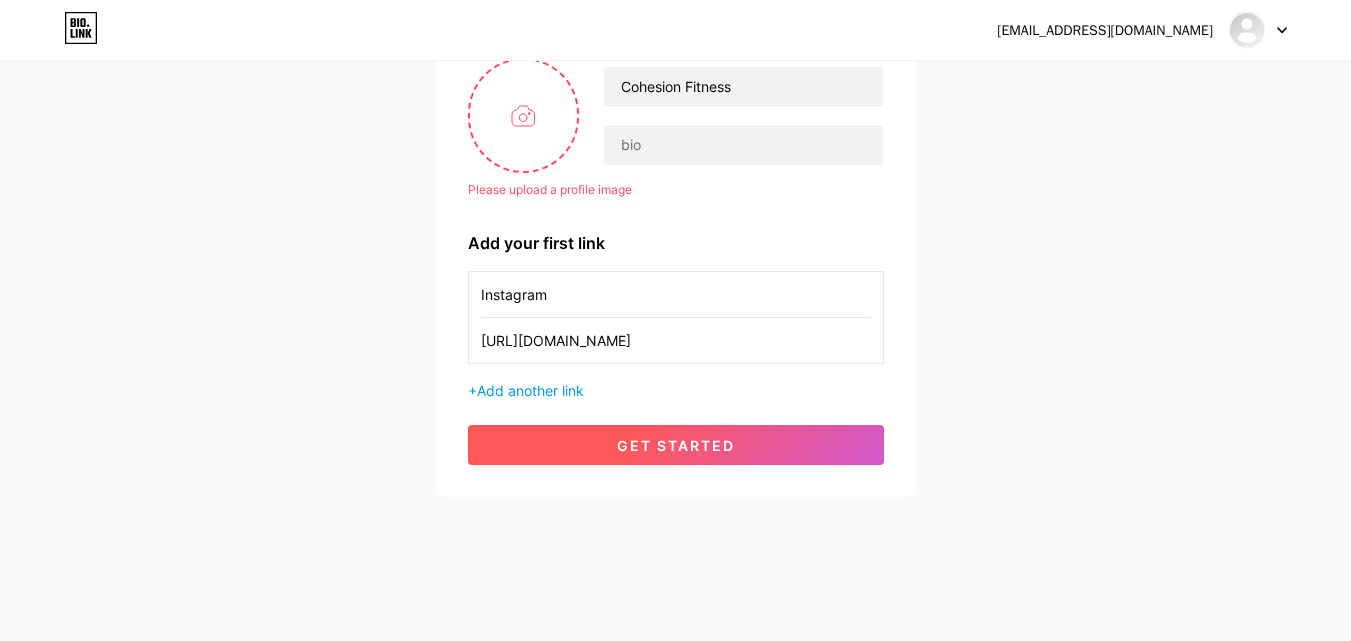 click on "get started" at bounding box center (676, 445) 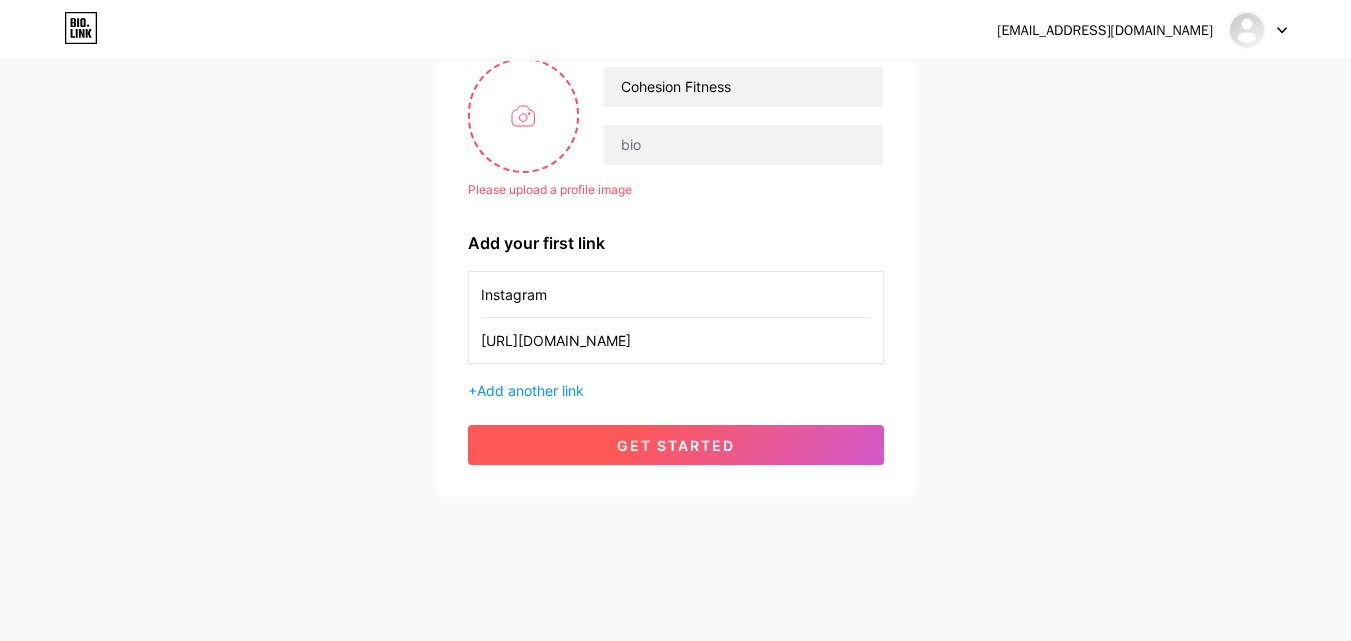 click on "get started" at bounding box center (676, 445) 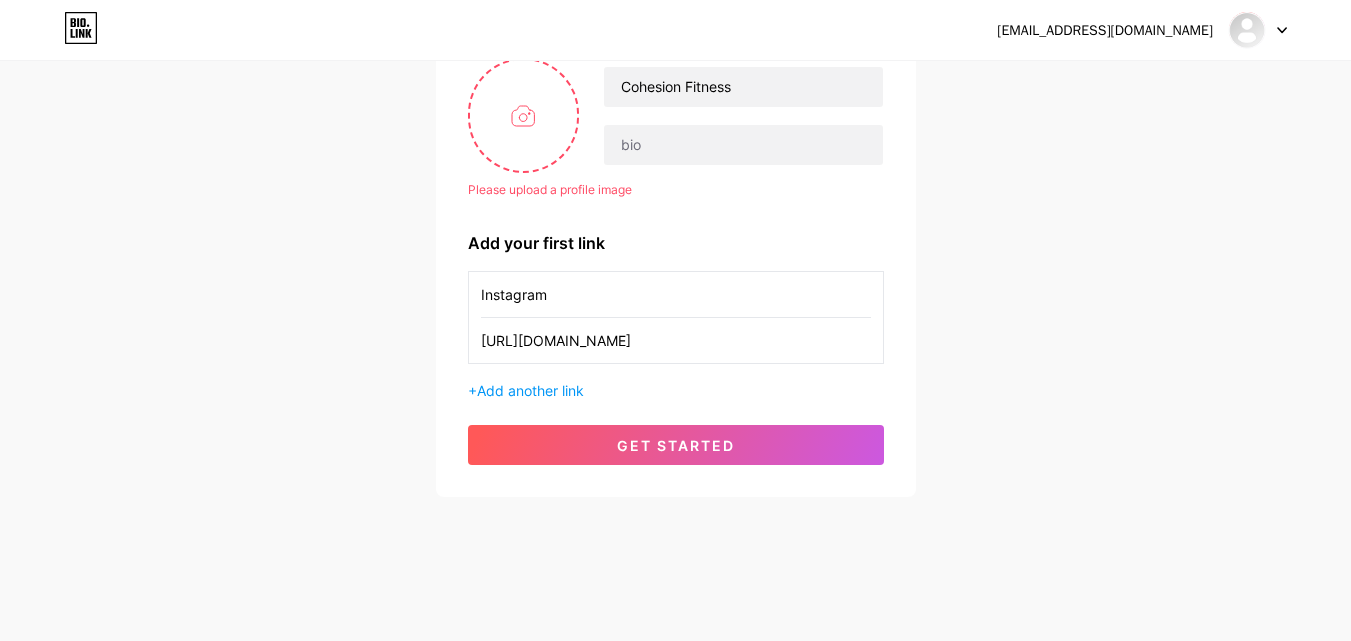 click on "Please upload a profile image   Cohesion Fitness       Please upload a profile image   Add your first link   Instagram   [URL][DOMAIN_NAME]
+  Add another link     get started" at bounding box center (676, 261) 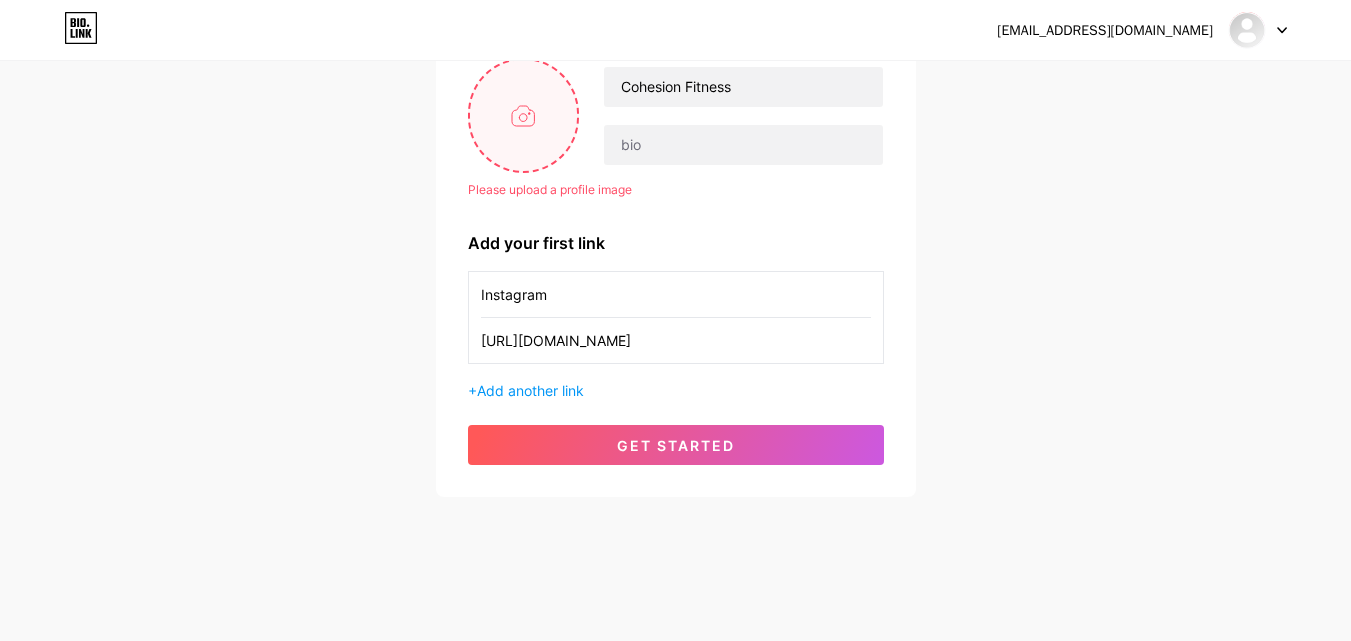 click at bounding box center [524, 115] 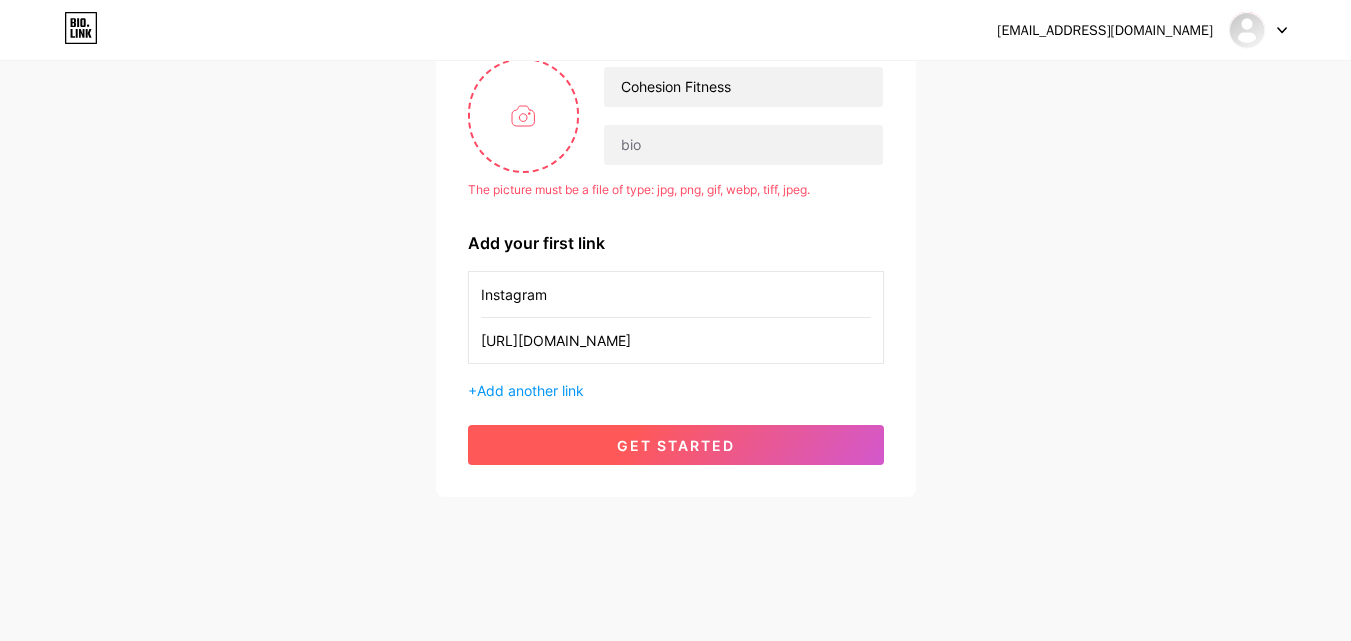 click on "get started" at bounding box center [676, 445] 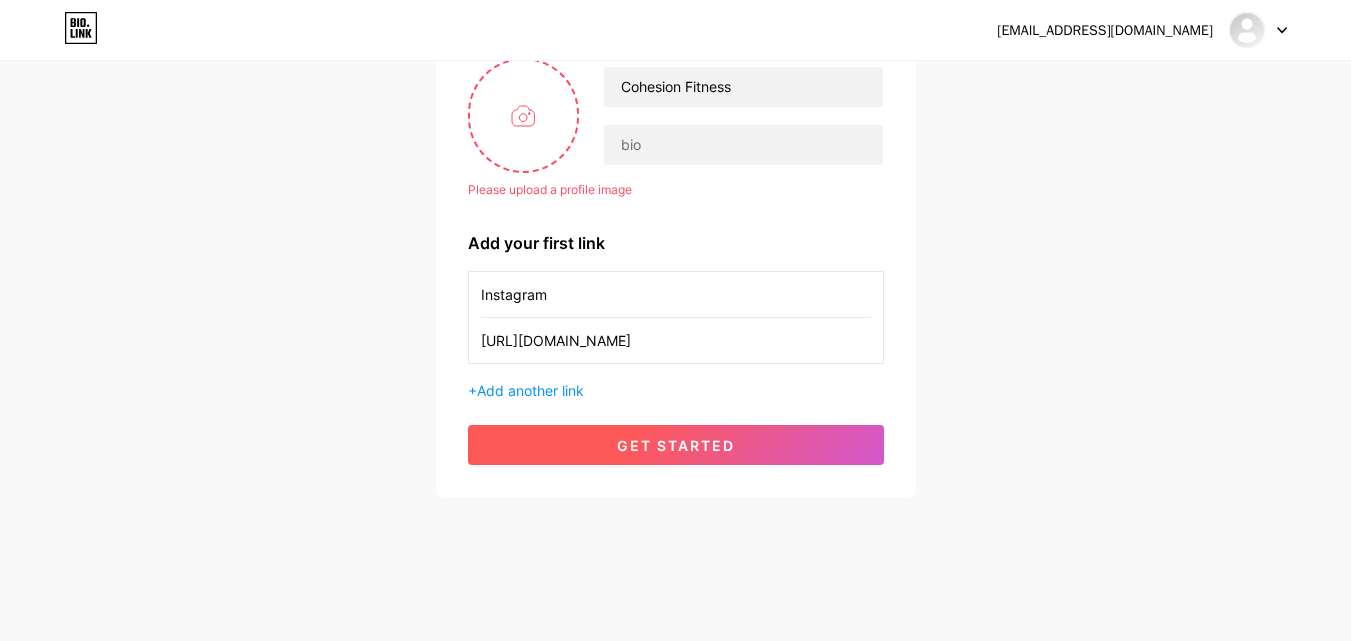 click on "get started" at bounding box center (676, 445) 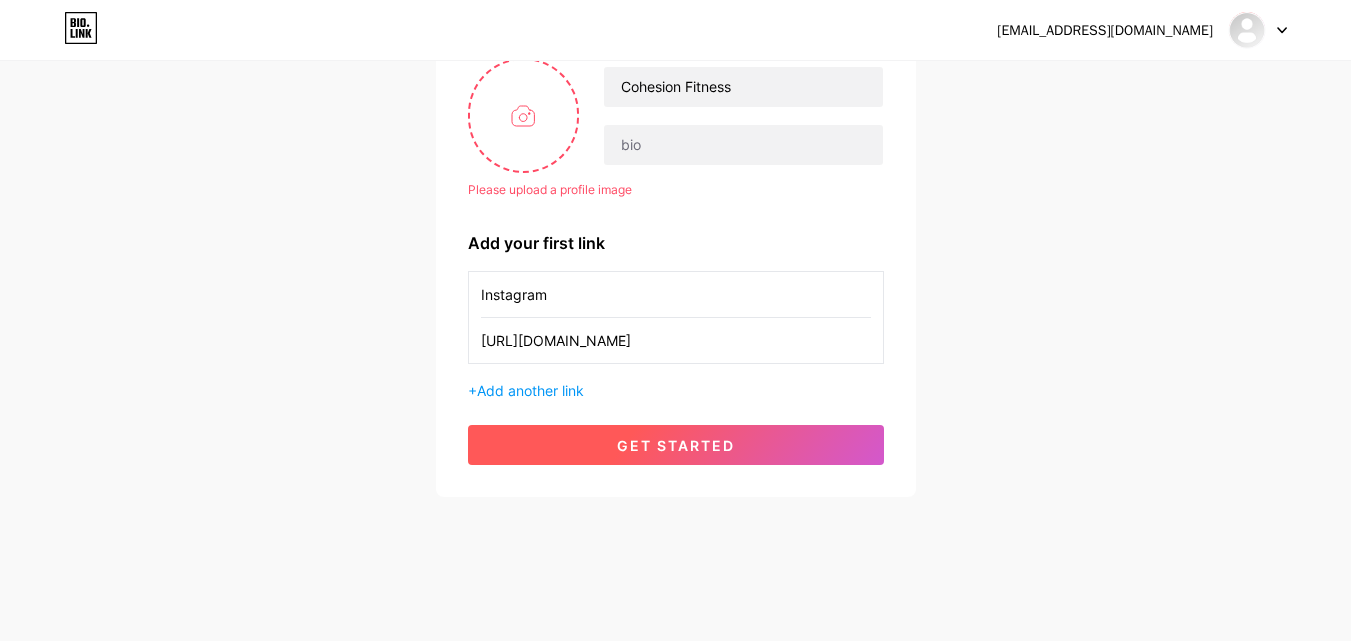 click on "get started" at bounding box center [676, 445] 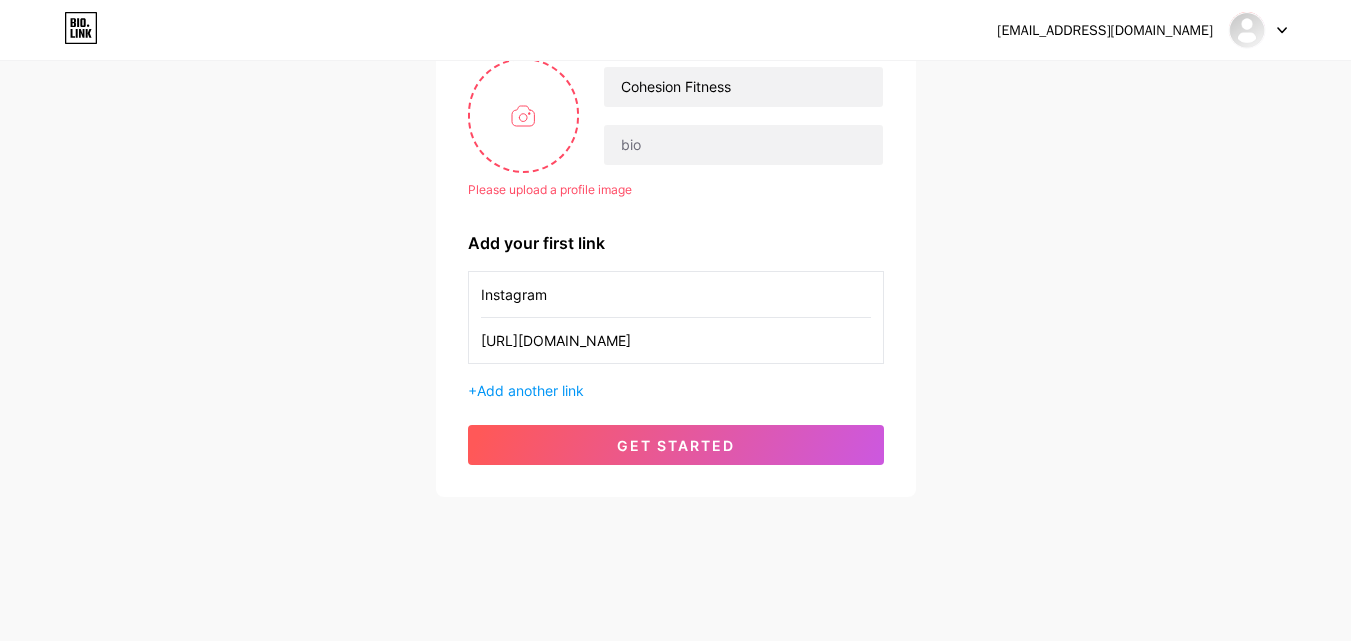 click on "[EMAIL_ADDRESS][DOMAIN_NAME]           Dashboard     Logout" at bounding box center [675, 30] 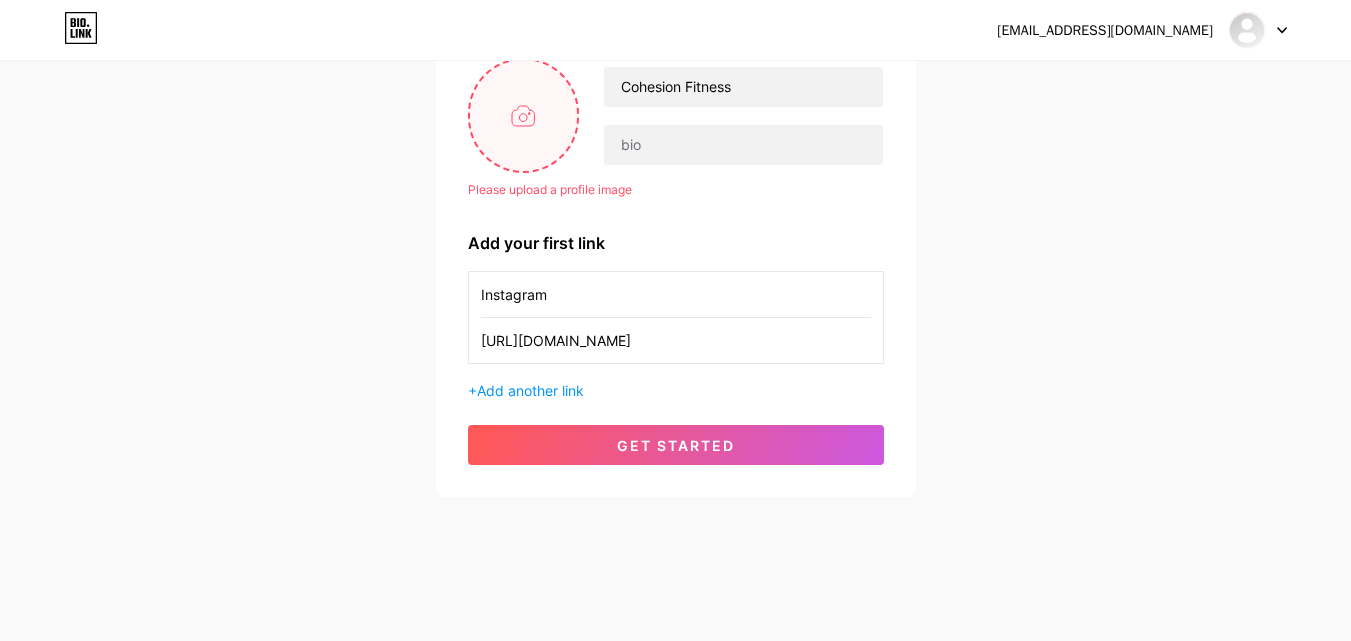 click at bounding box center [524, 115] 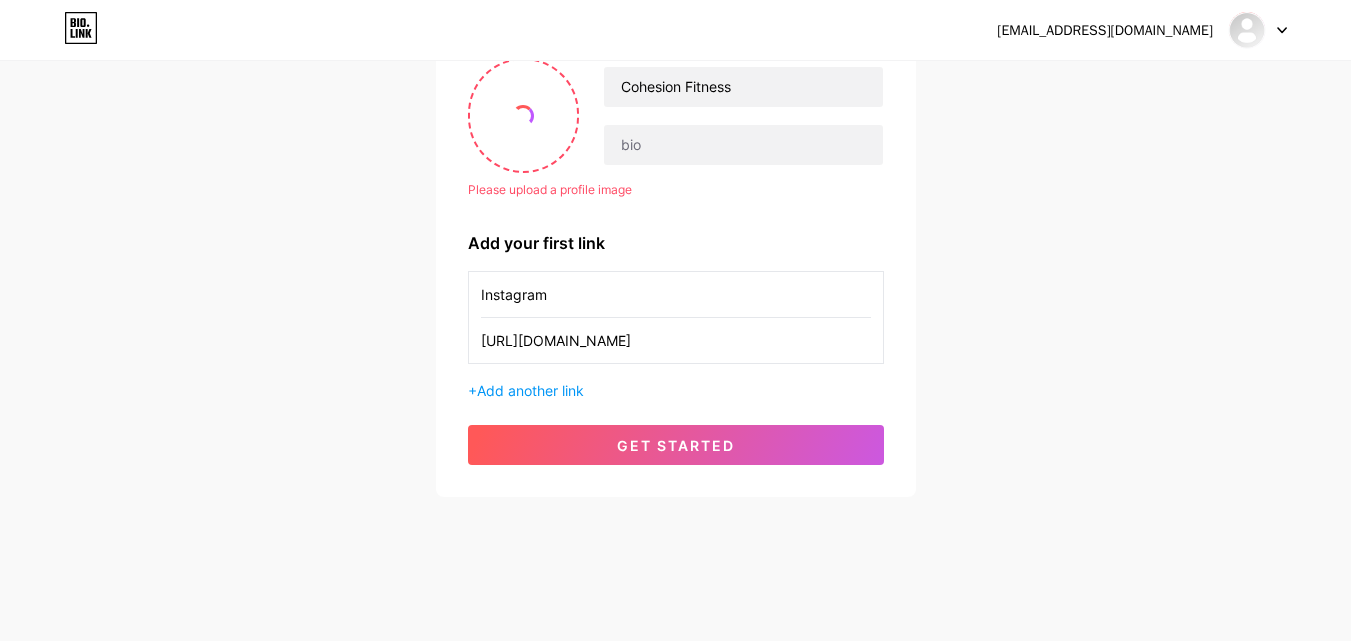 scroll, scrollTop: 152, scrollLeft: 0, axis: vertical 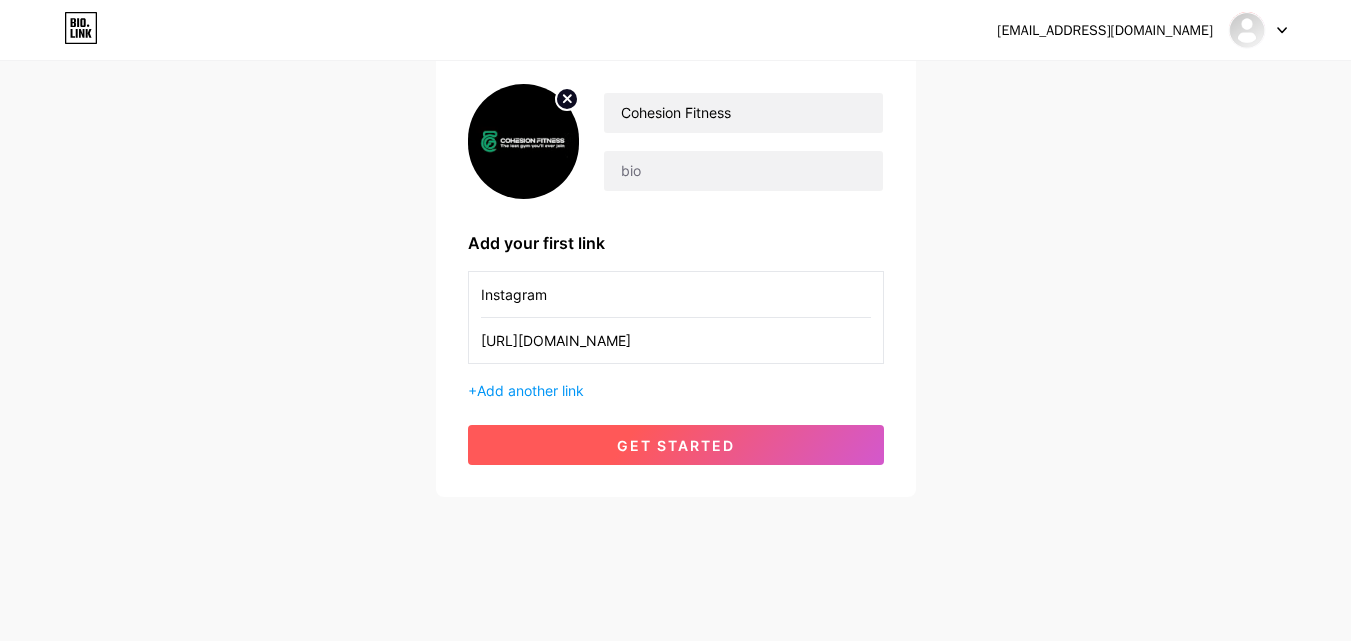 click on "get started" at bounding box center [676, 445] 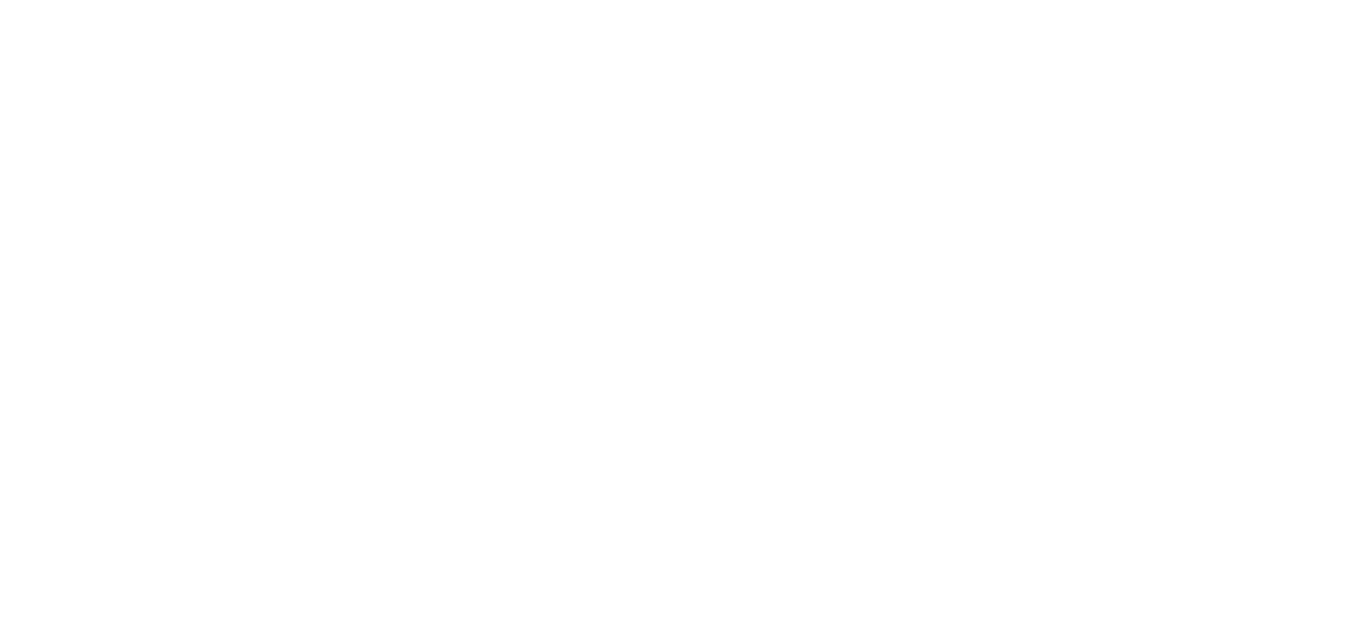 scroll, scrollTop: 0, scrollLeft: 0, axis: both 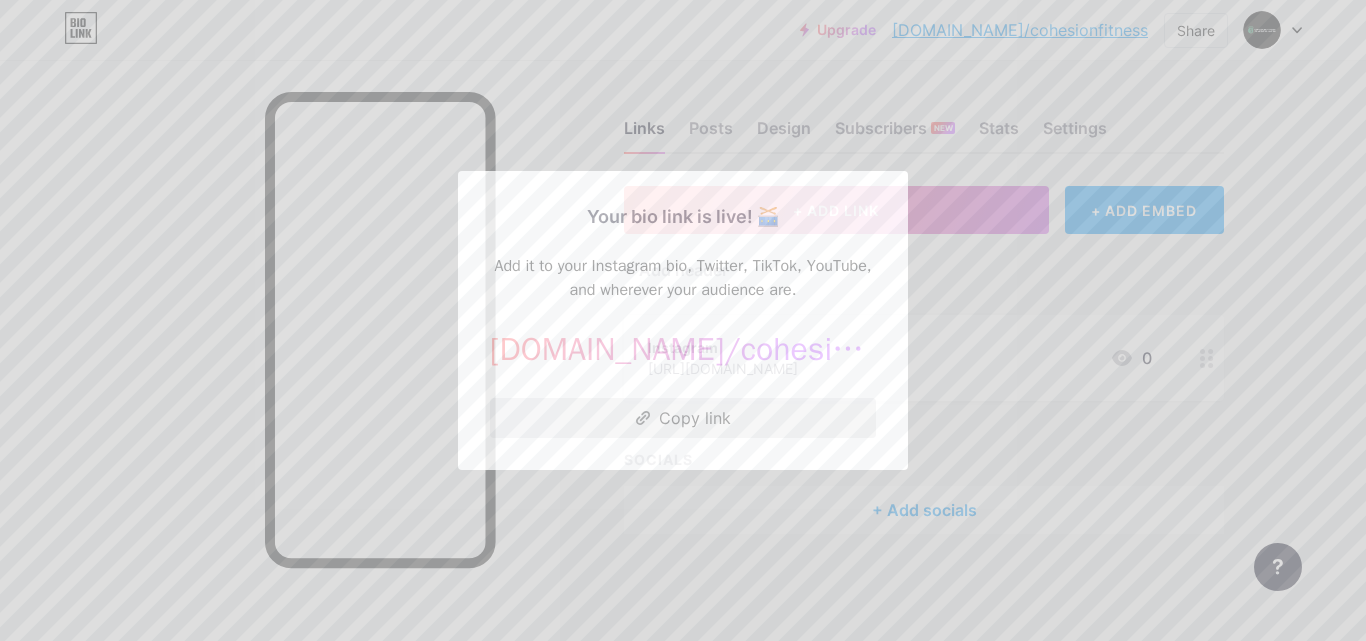 click on "Copy link" at bounding box center [683, 418] 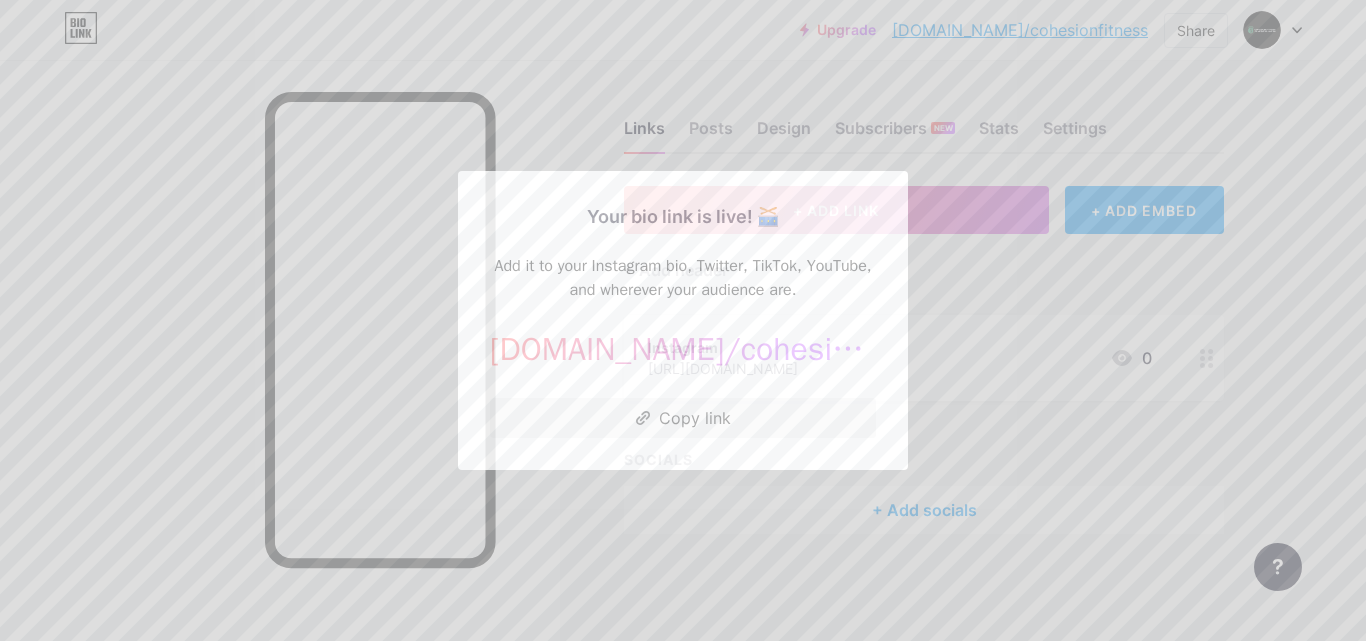 click at bounding box center [683, 320] 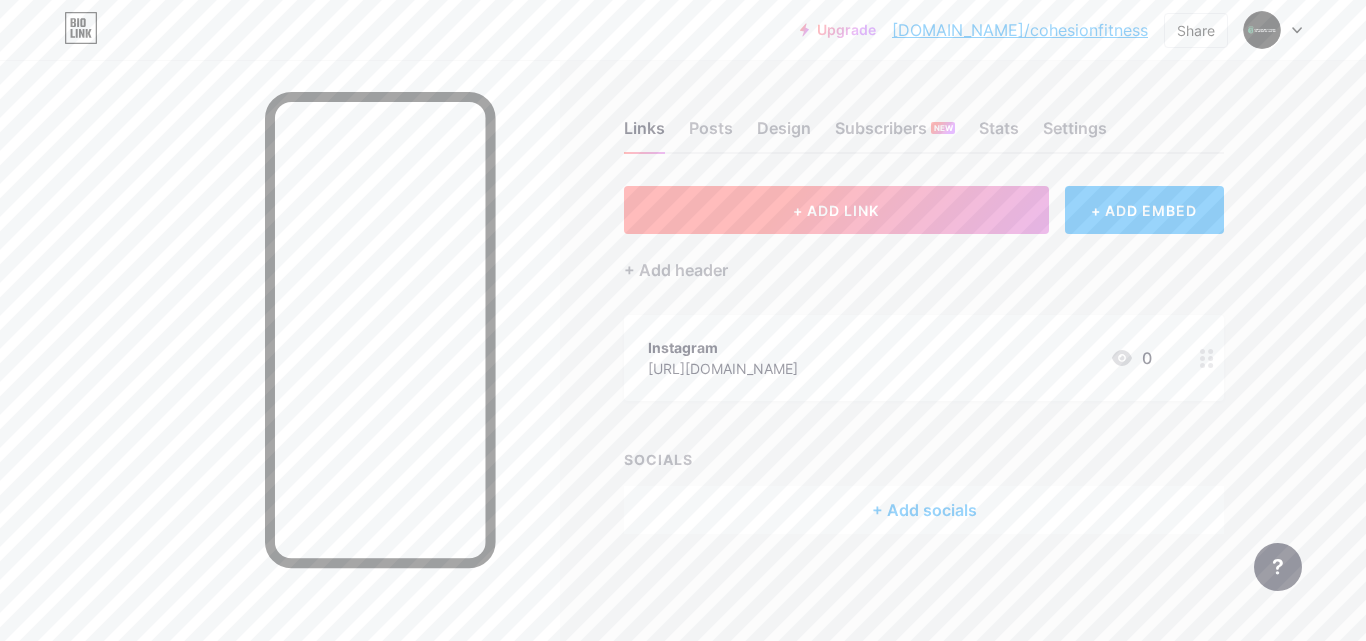 click on "+ ADD LINK" at bounding box center (836, 210) 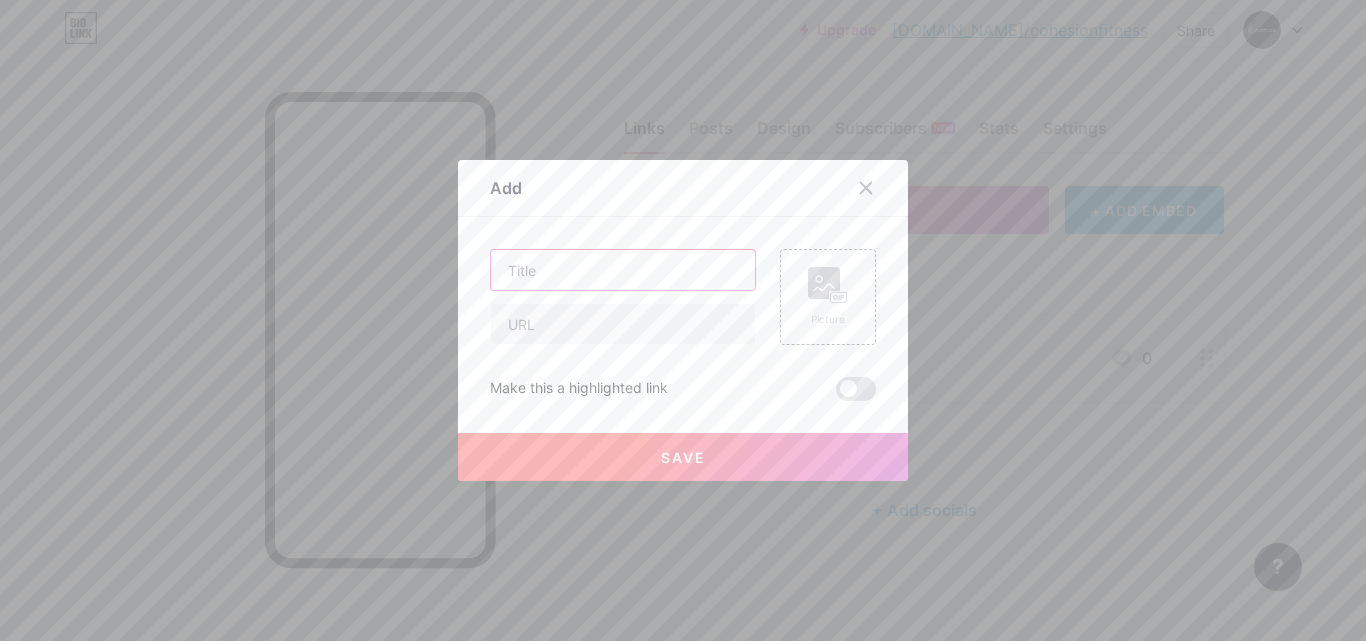click at bounding box center [623, 270] 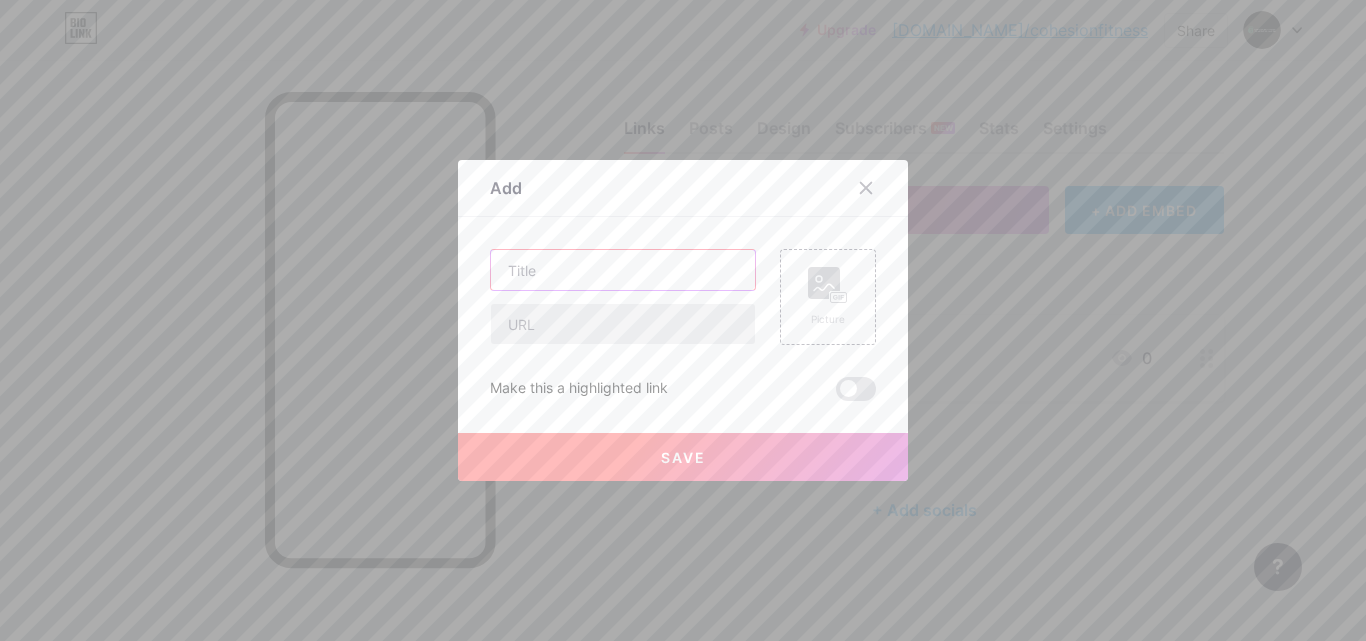 paste on "Cardiff Personal Training Studio" 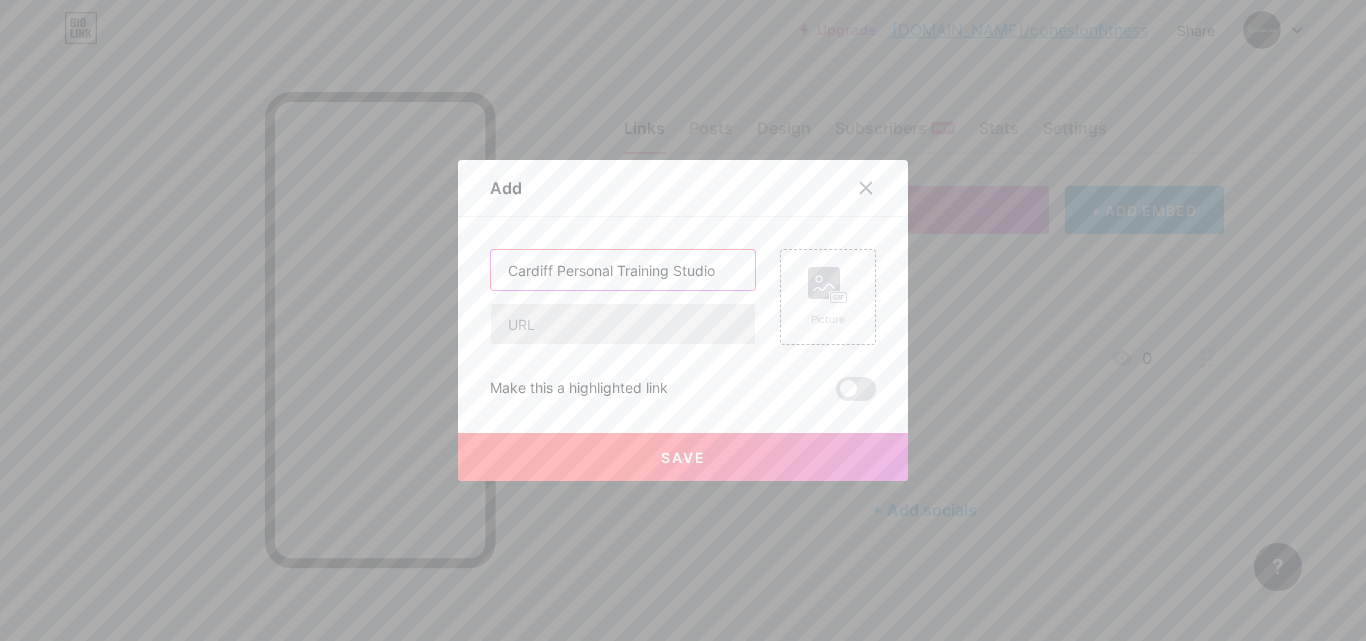 type on "Cardiff Personal Training Studio" 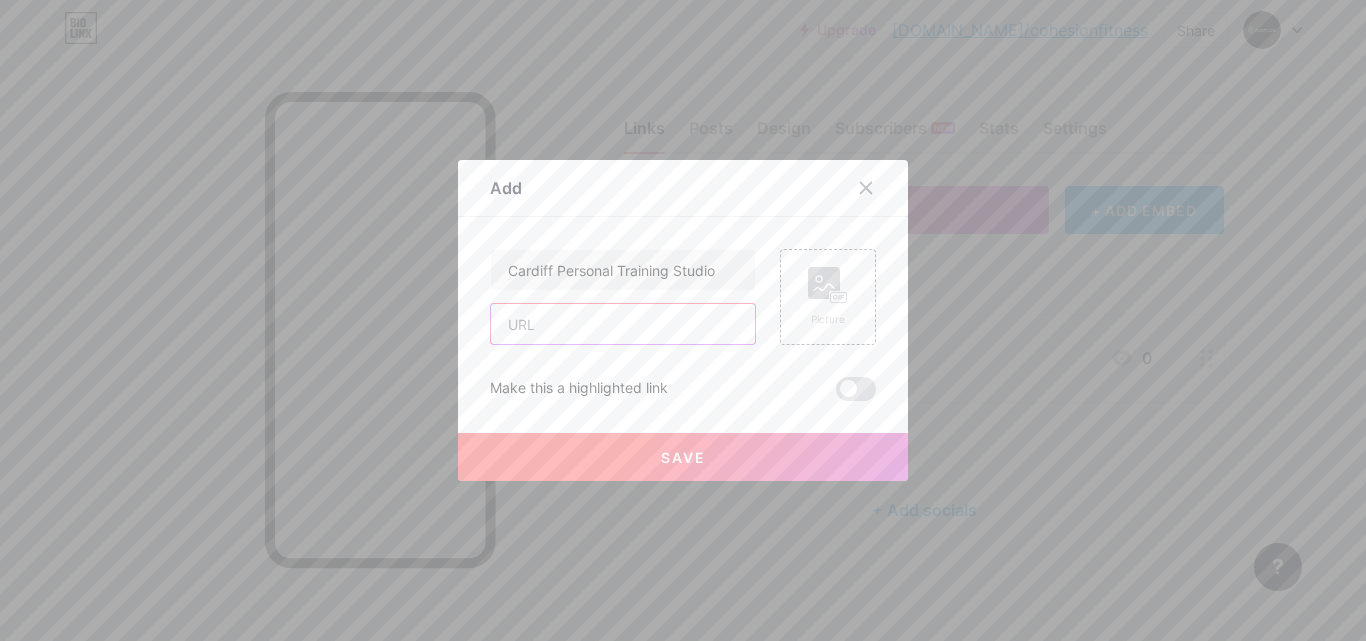 click at bounding box center [623, 324] 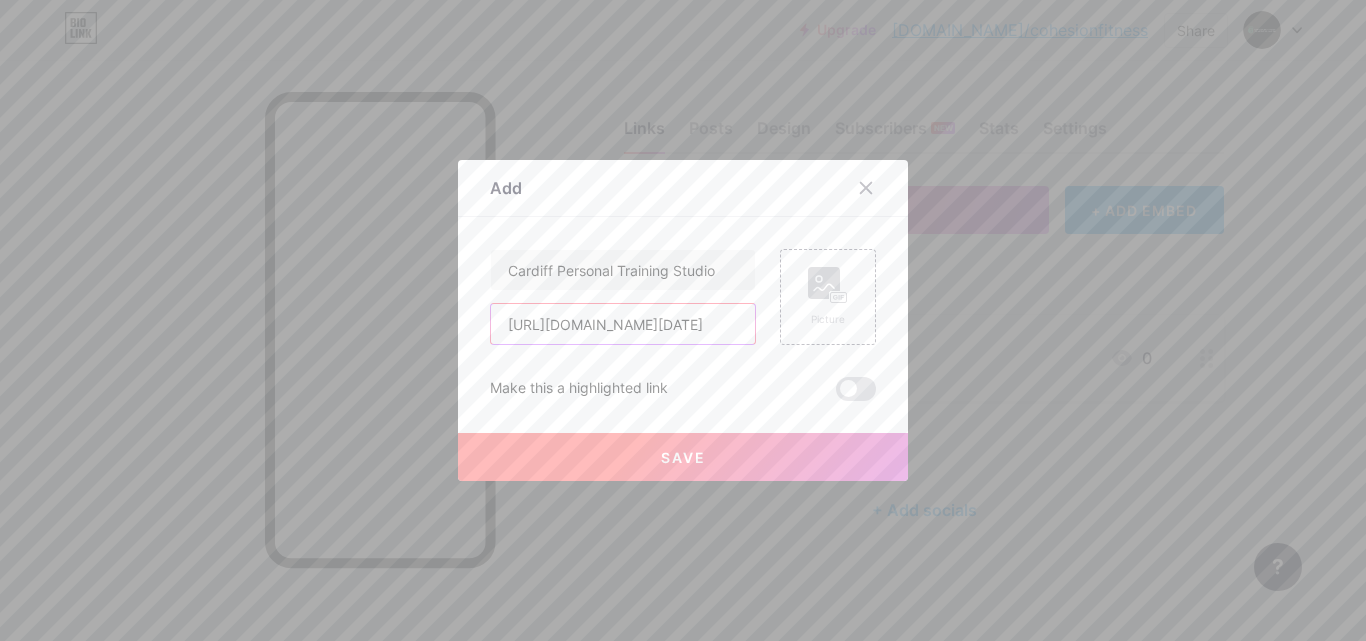 scroll, scrollTop: 0, scrollLeft: 529, axis: horizontal 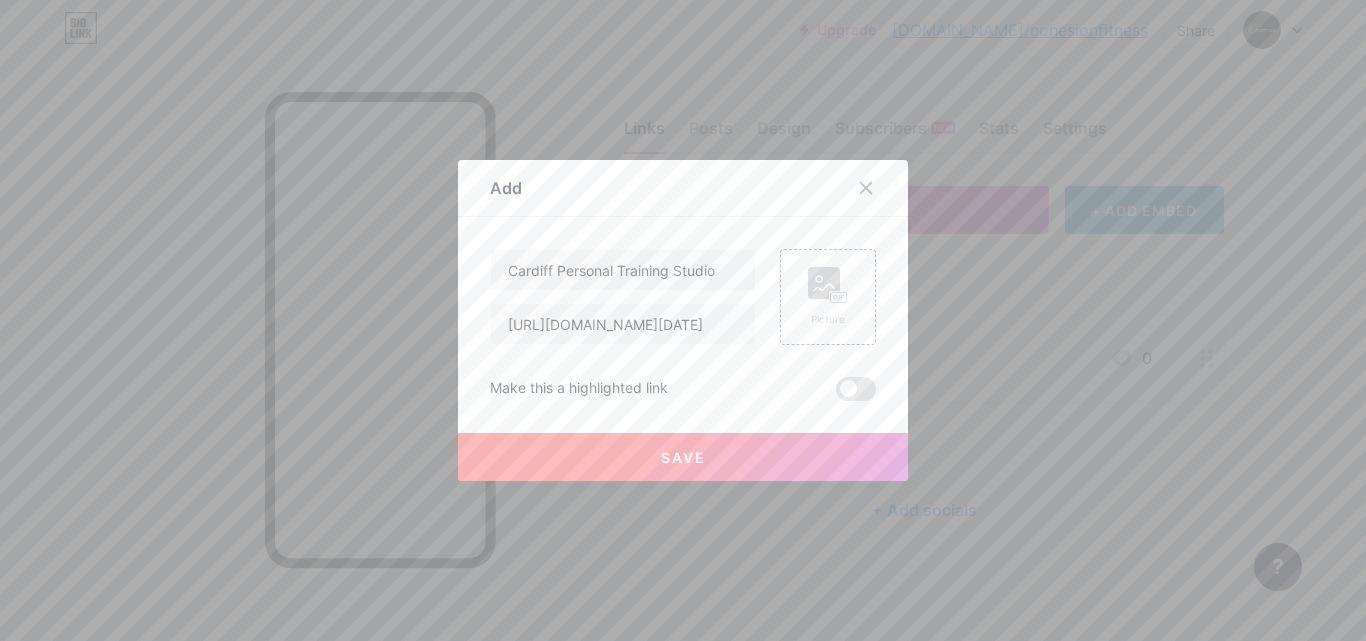click on "Cardiff Personal Training Studio     [URL][DOMAIN_NAME][DATE]                     Picture
Make this a highlighted link
Save" at bounding box center [683, 325] 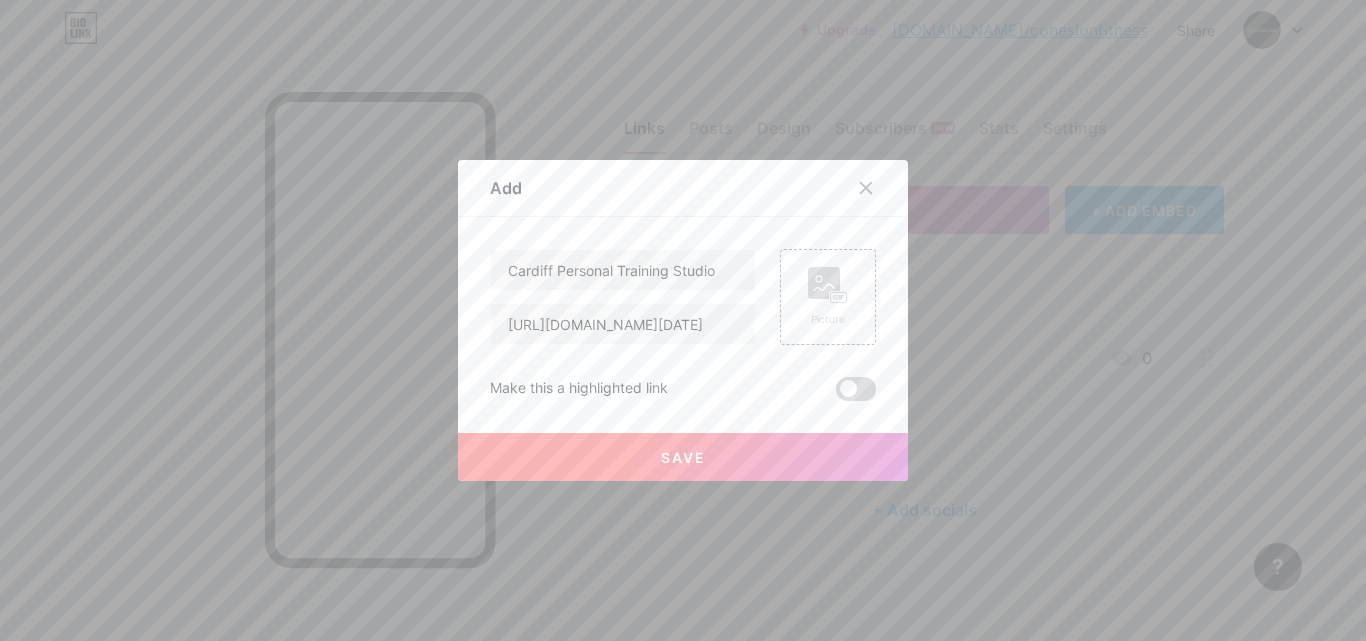 click at bounding box center (856, 389) 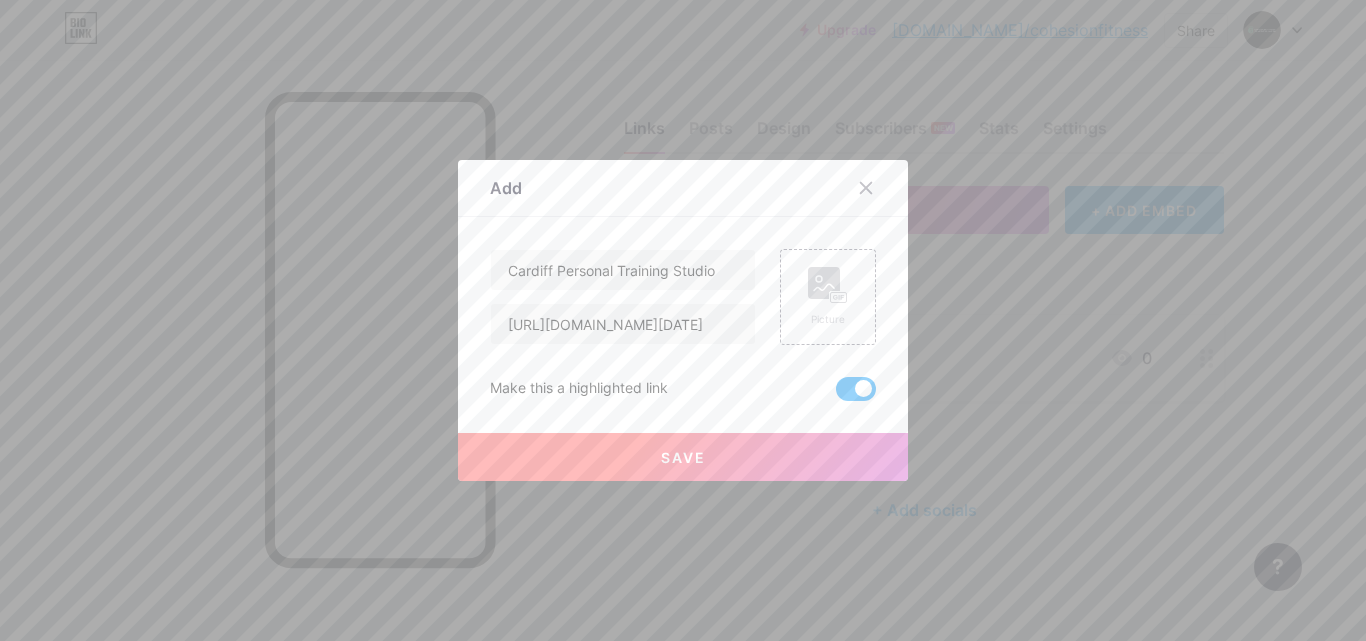 click on "Save" at bounding box center (683, 441) 